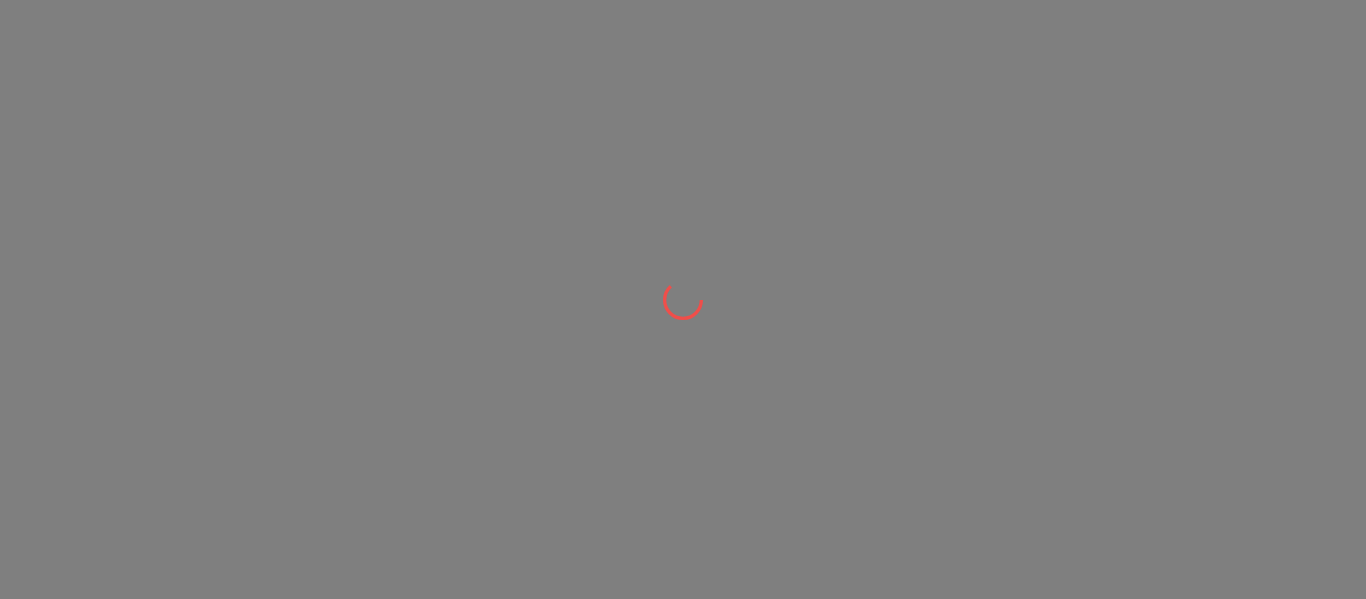 scroll, scrollTop: 0, scrollLeft: 0, axis: both 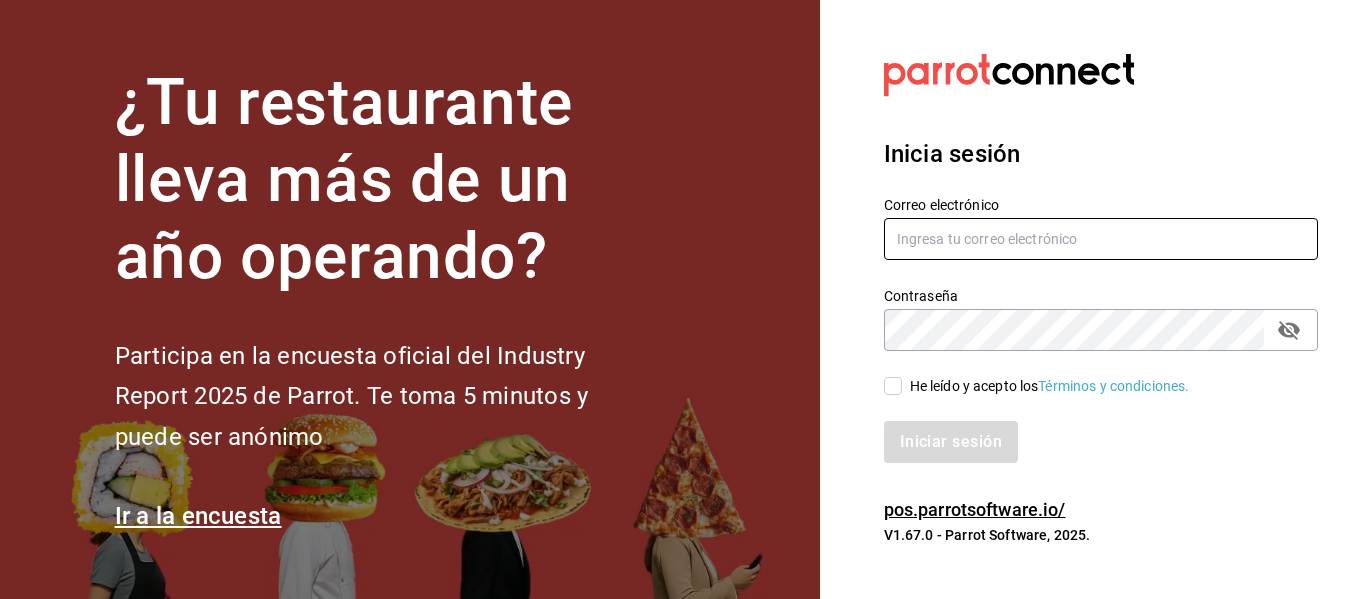 type on "mochomos.arcos@grupocosteno.com" 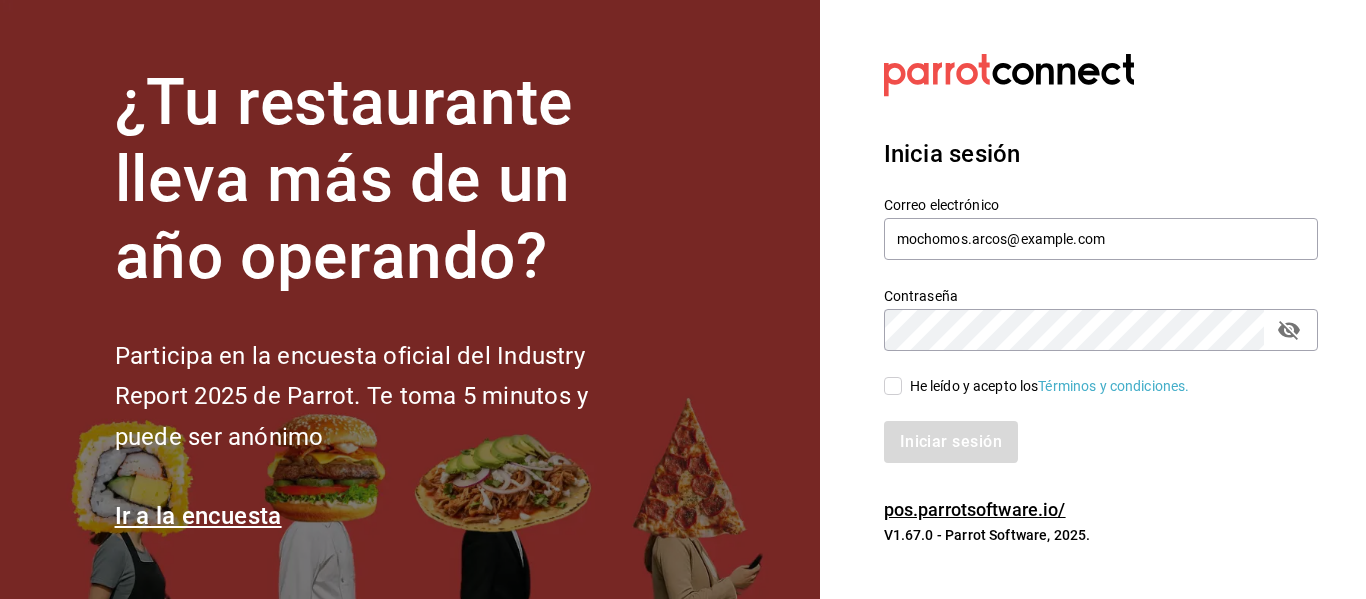 click on "He leído y acepto los  Términos y condiciones." at bounding box center (893, 386) 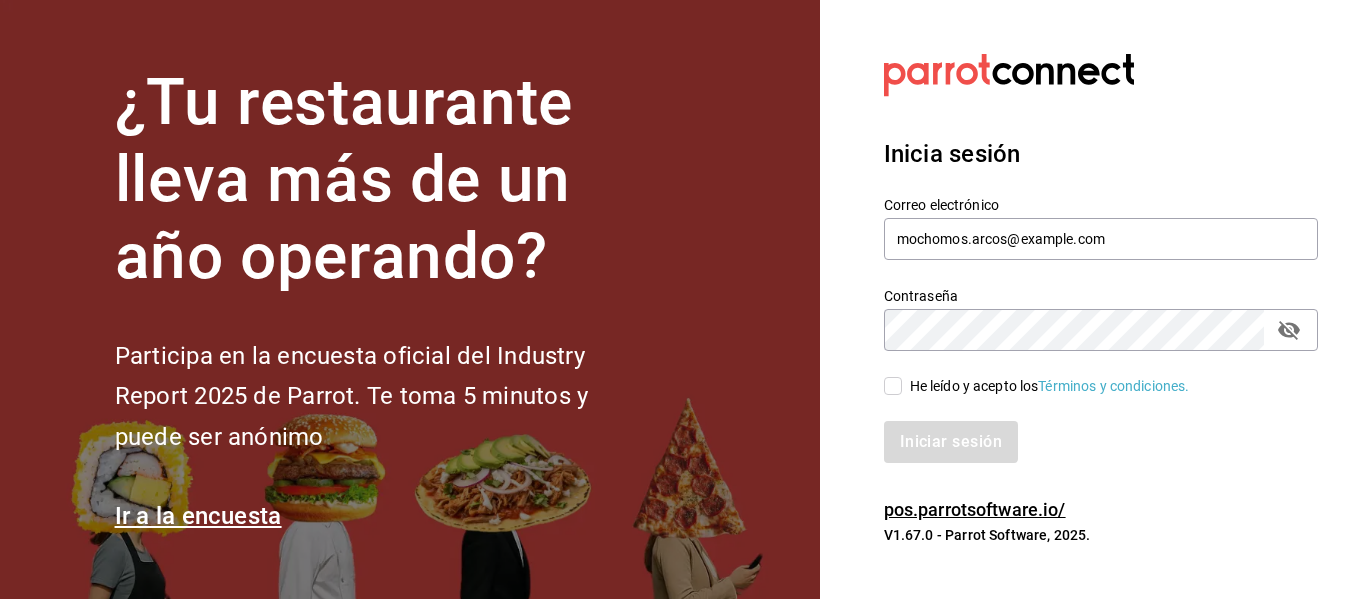 checkbox on "true" 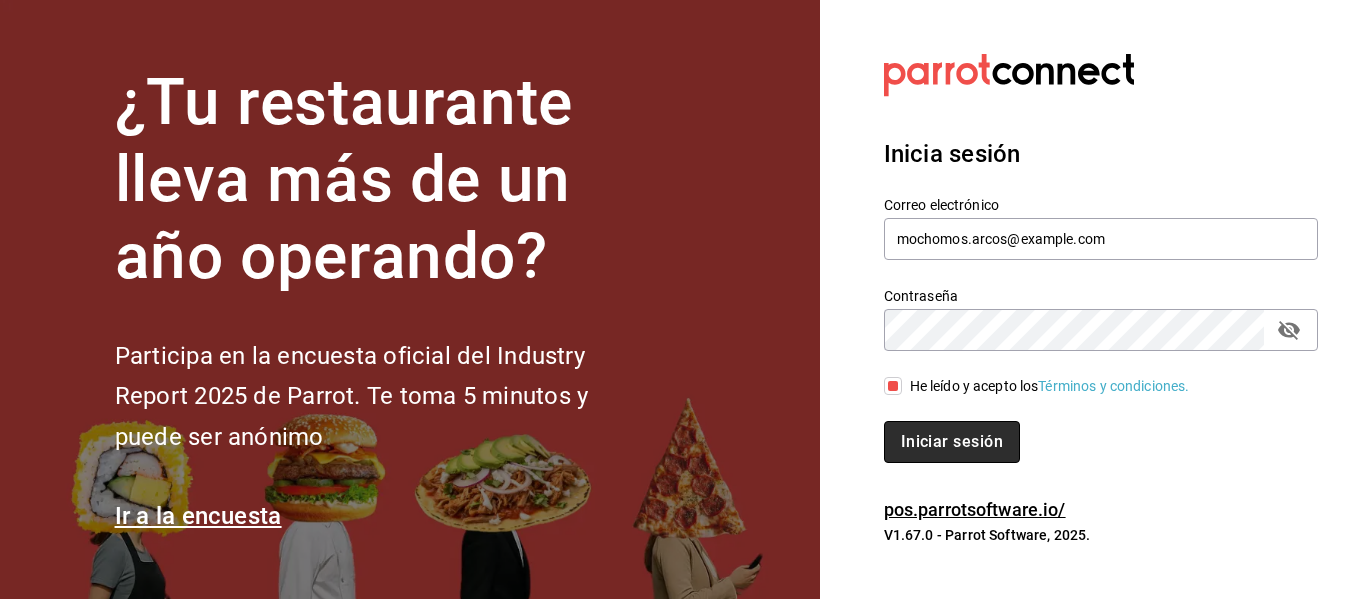 click on "Iniciar sesión" at bounding box center [952, 442] 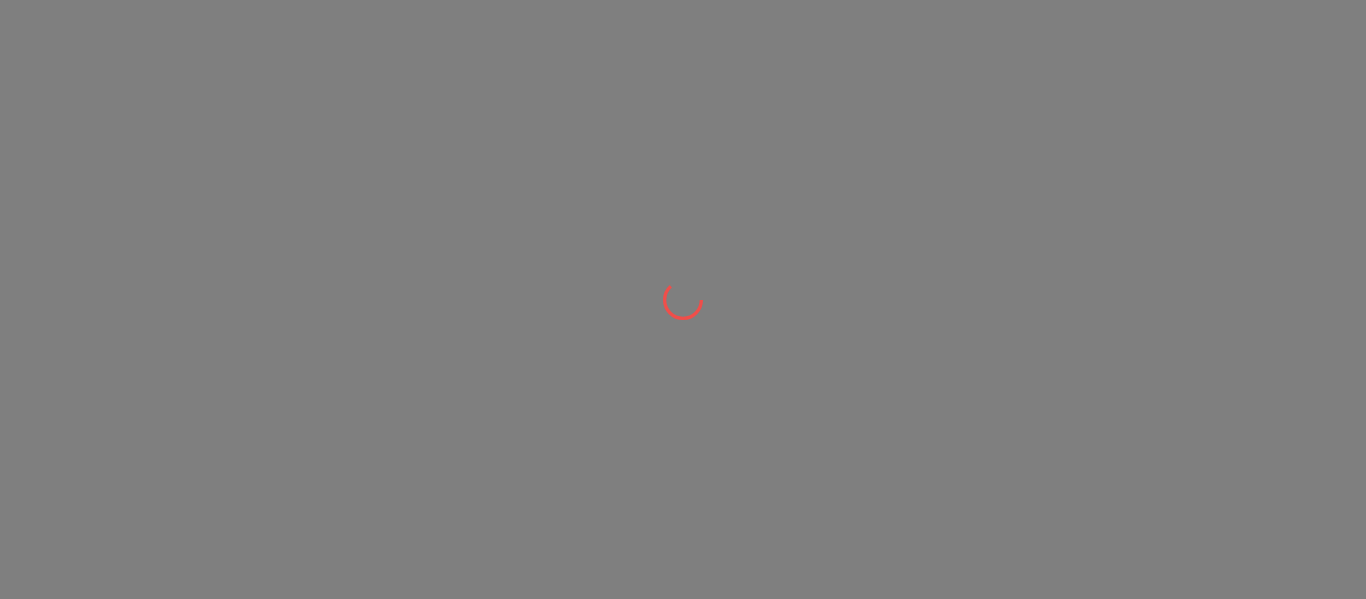 scroll, scrollTop: 0, scrollLeft: 0, axis: both 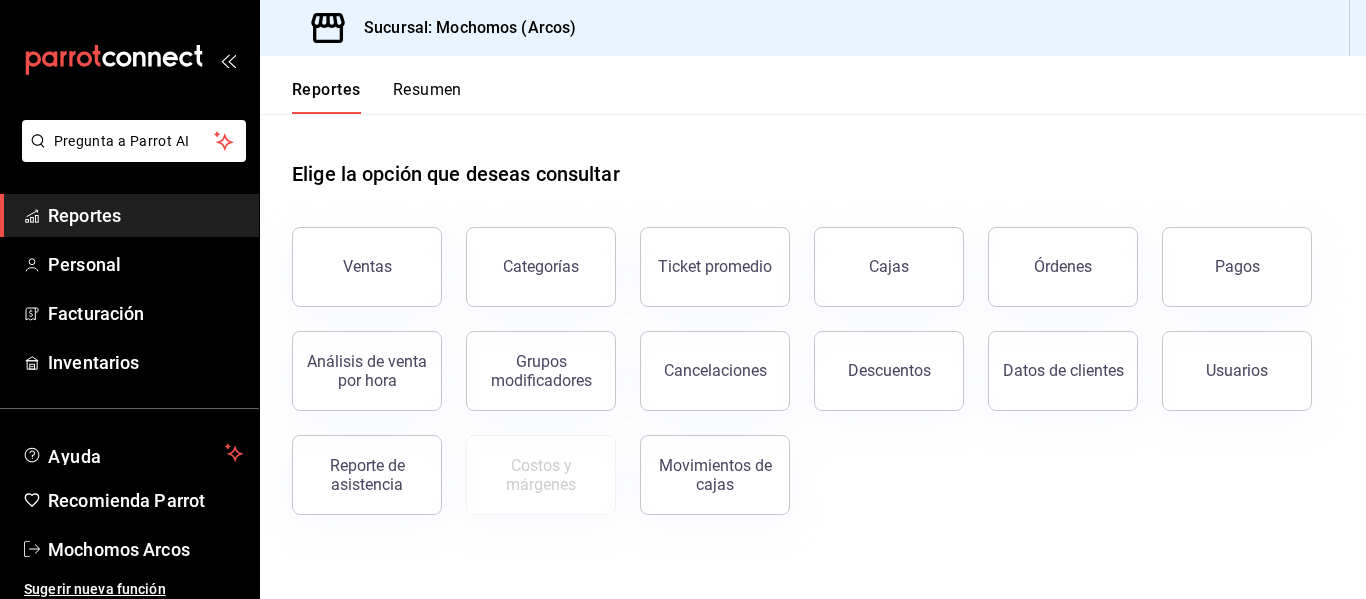 click on "Ventas Categorías Ticket promedio Cajas Órdenes Pagos Análisis de venta por hora Grupos modificadores Cancelaciones Descuentos Datos de clientes Usuarios Reporte de asistencia Costos y márgenes Movimientos de cajas" at bounding box center (801, 359) 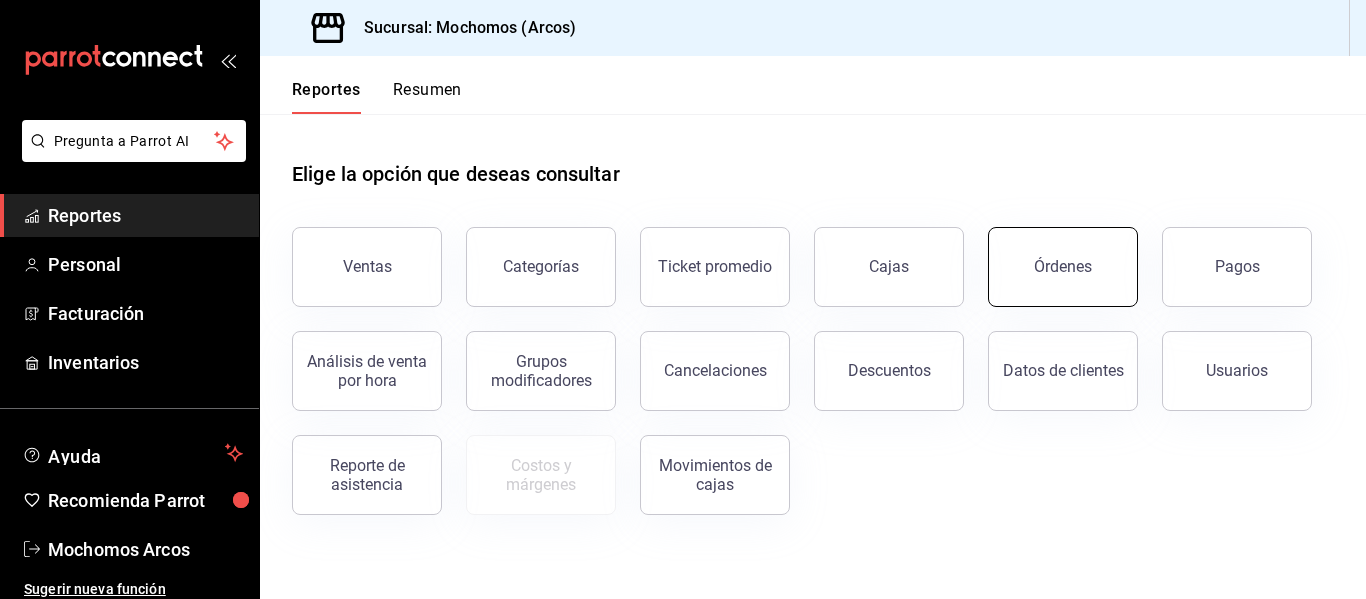click on "Órdenes" at bounding box center (1063, 267) 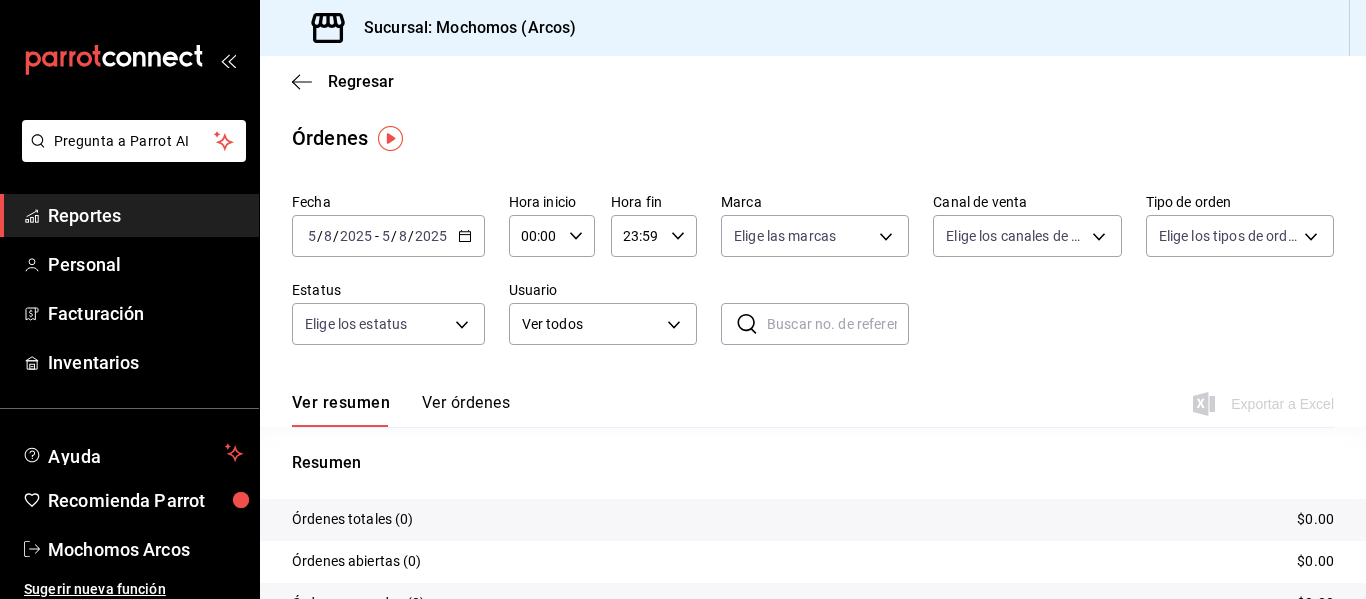 click 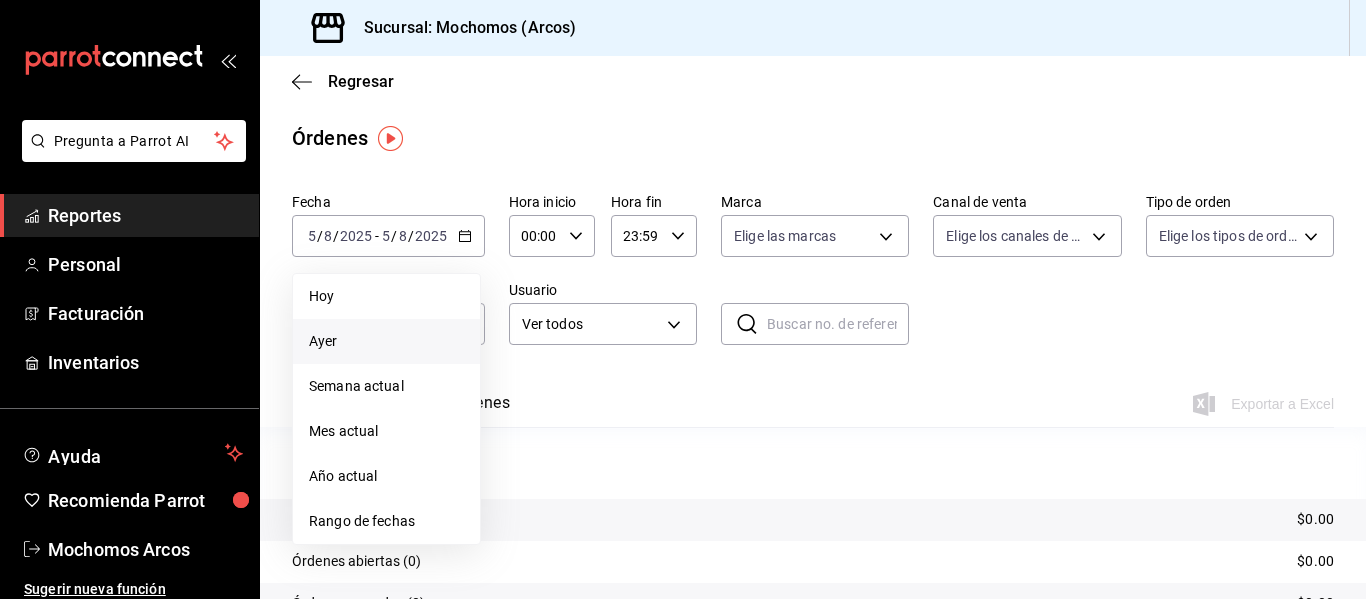 click on "Ayer" at bounding box center (386, 341) 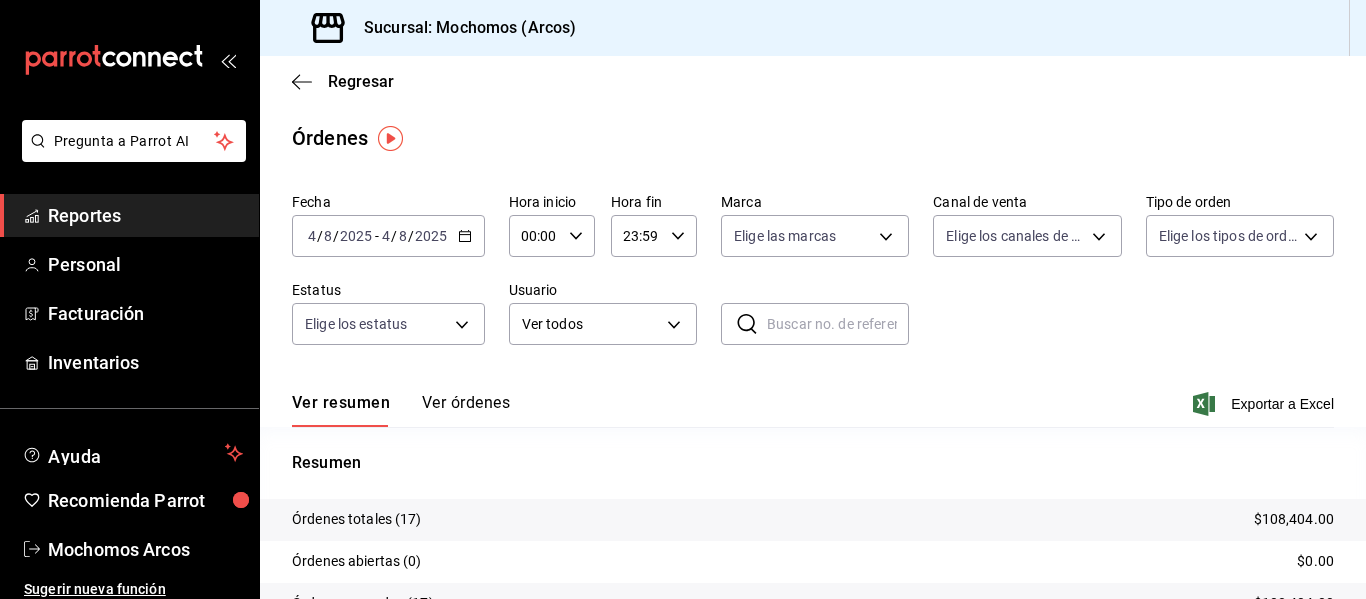 click on "Ver resumen Ver órdenes Exportar a Excel" at bounding box center (813, 398) 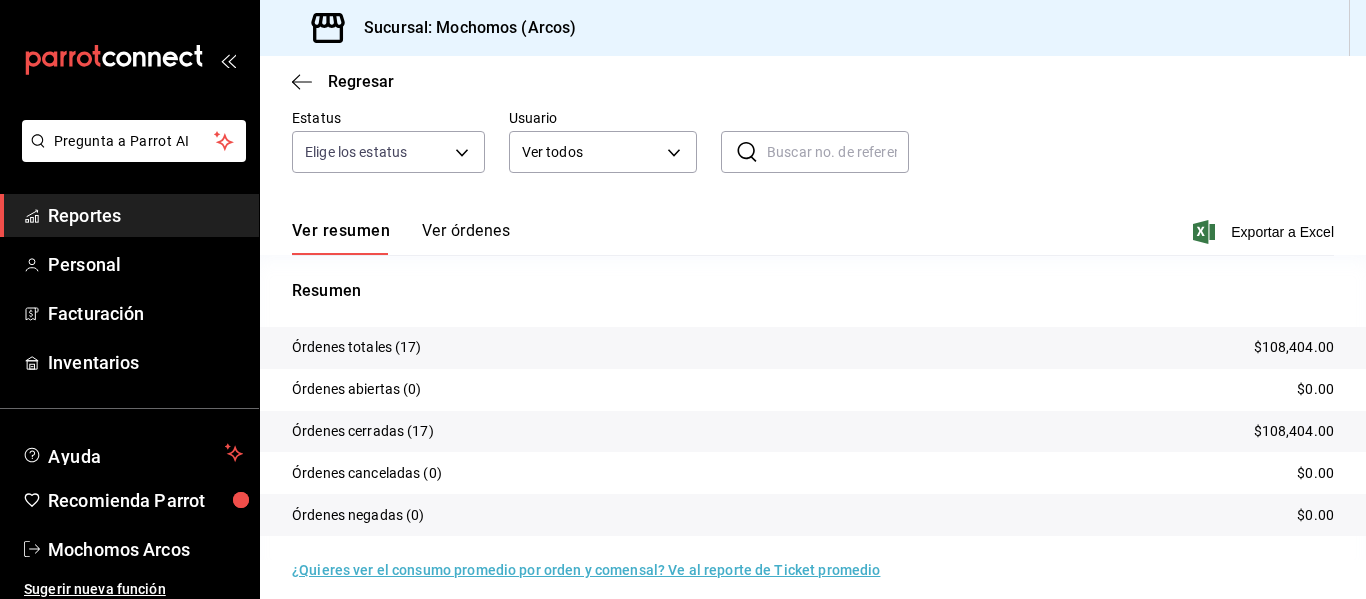scroll, scrollTop: 173, scrollLeft: 0, axis: vertical 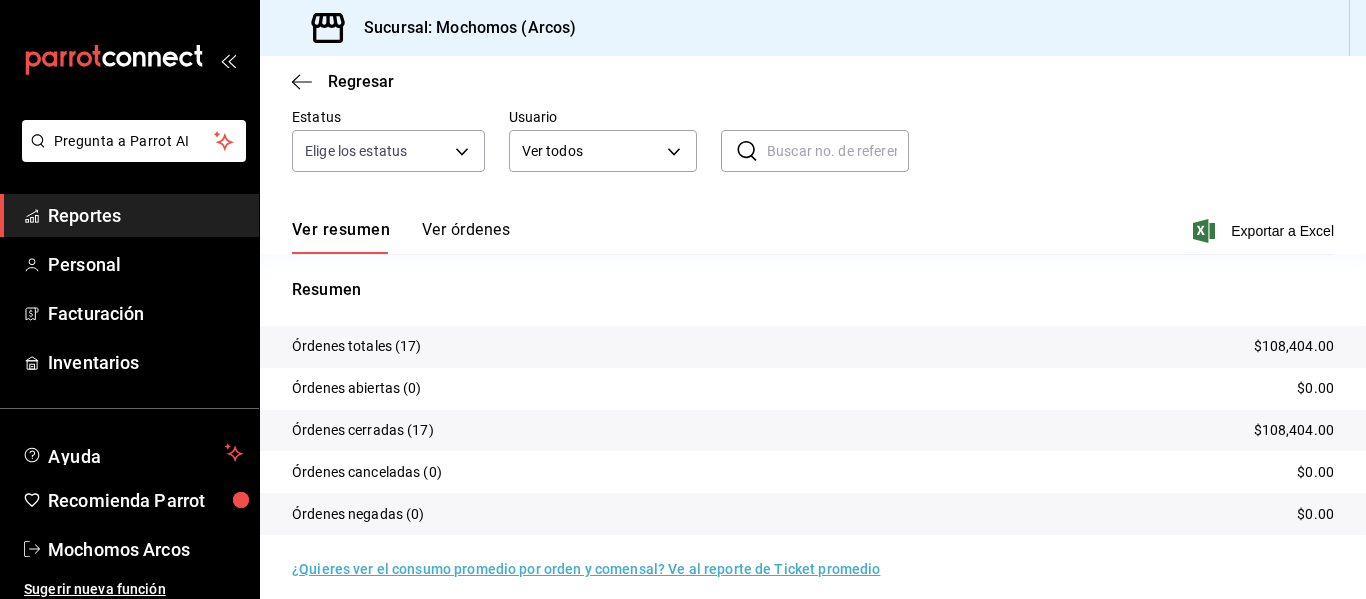 click on "Ver órdenes" at bounding box center [466, 237] 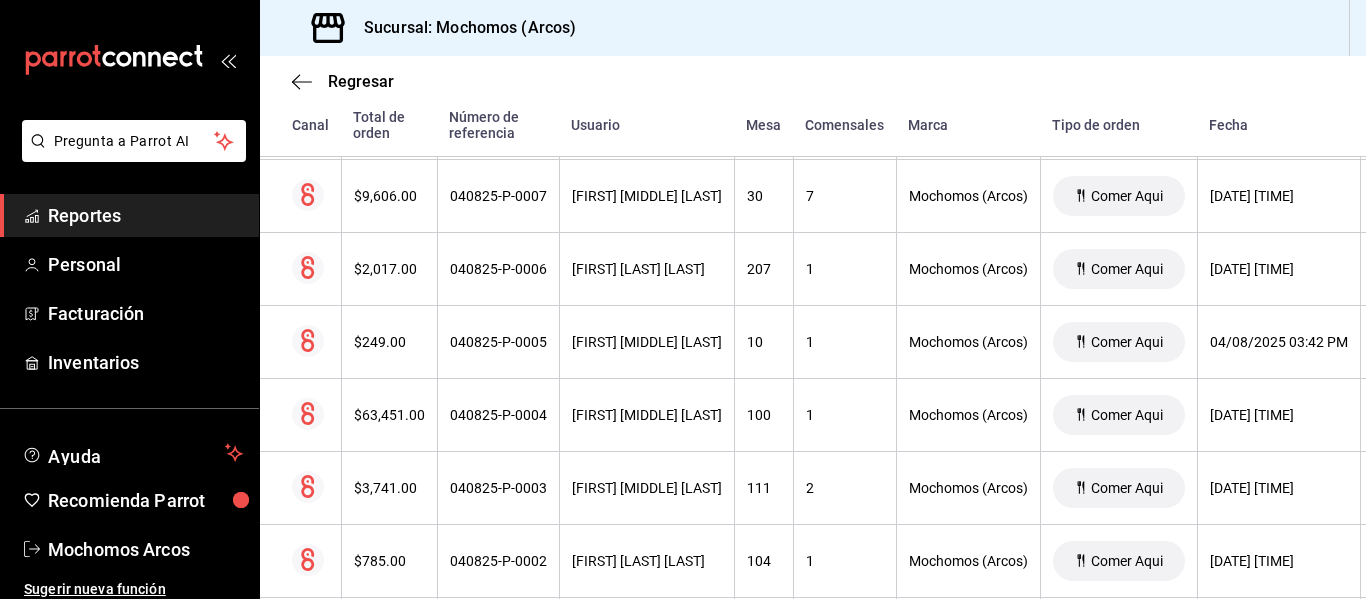 scroll, scrollTop: 1170, scrollLeft: 0, axis: vertical 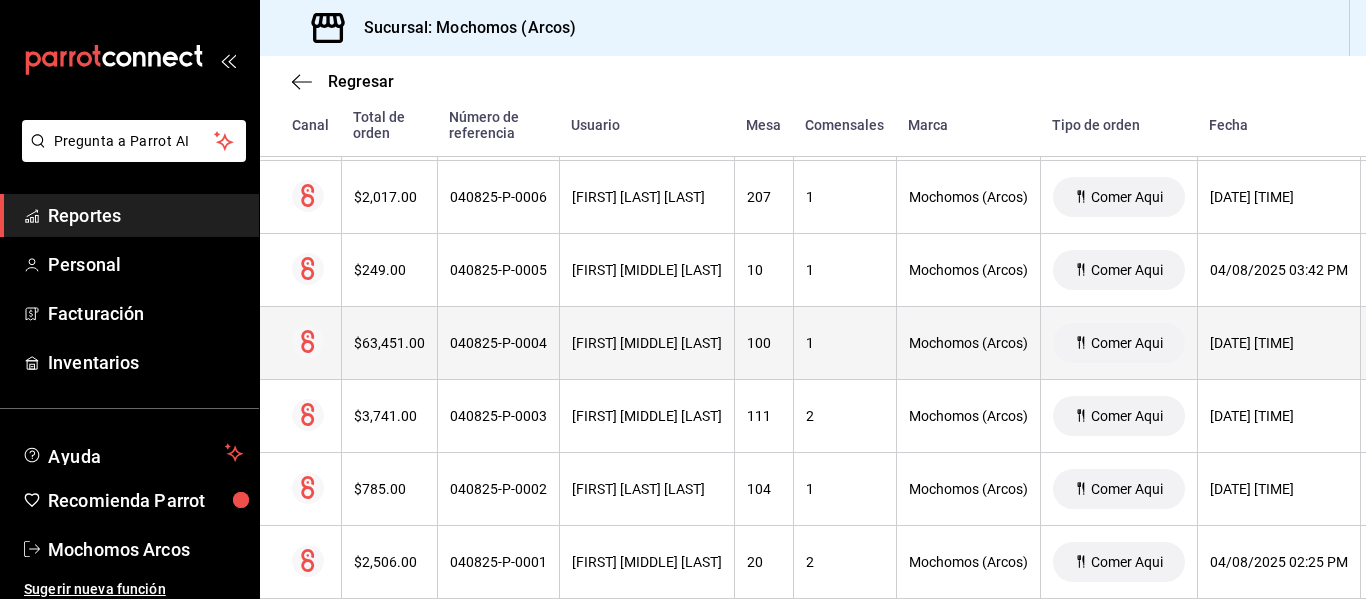 click on "1" at bounding box center [844, 343] 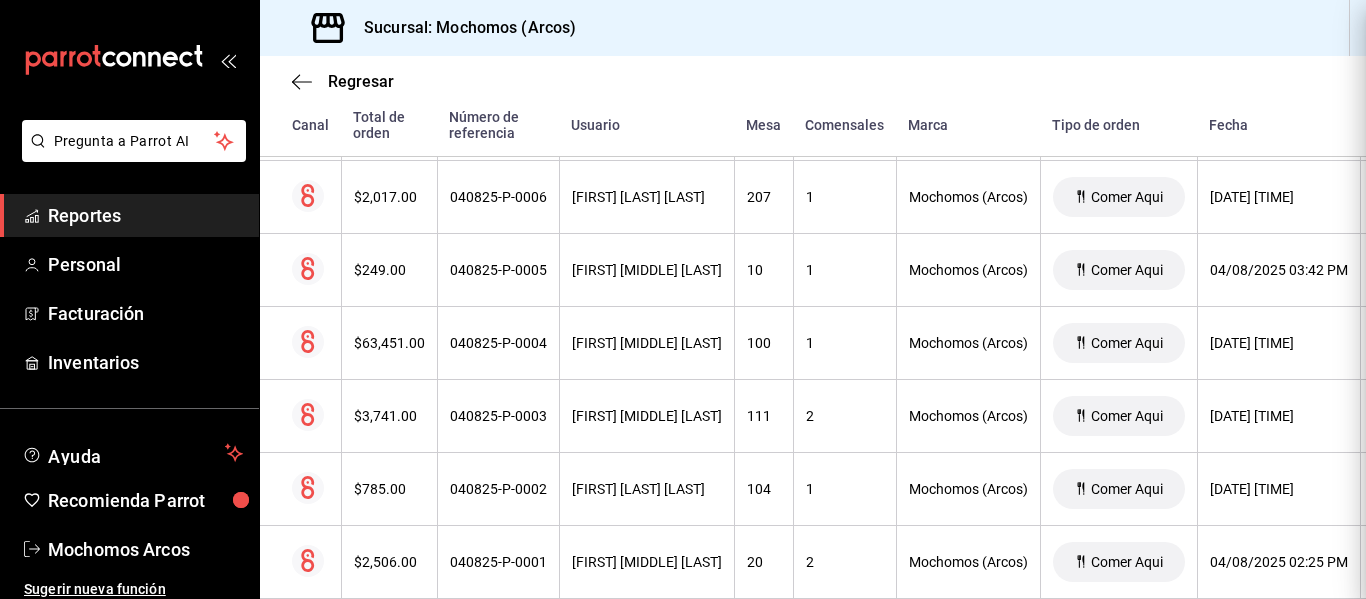 scroll, scrollTop: 0, scrollLeft: 0, axis: both 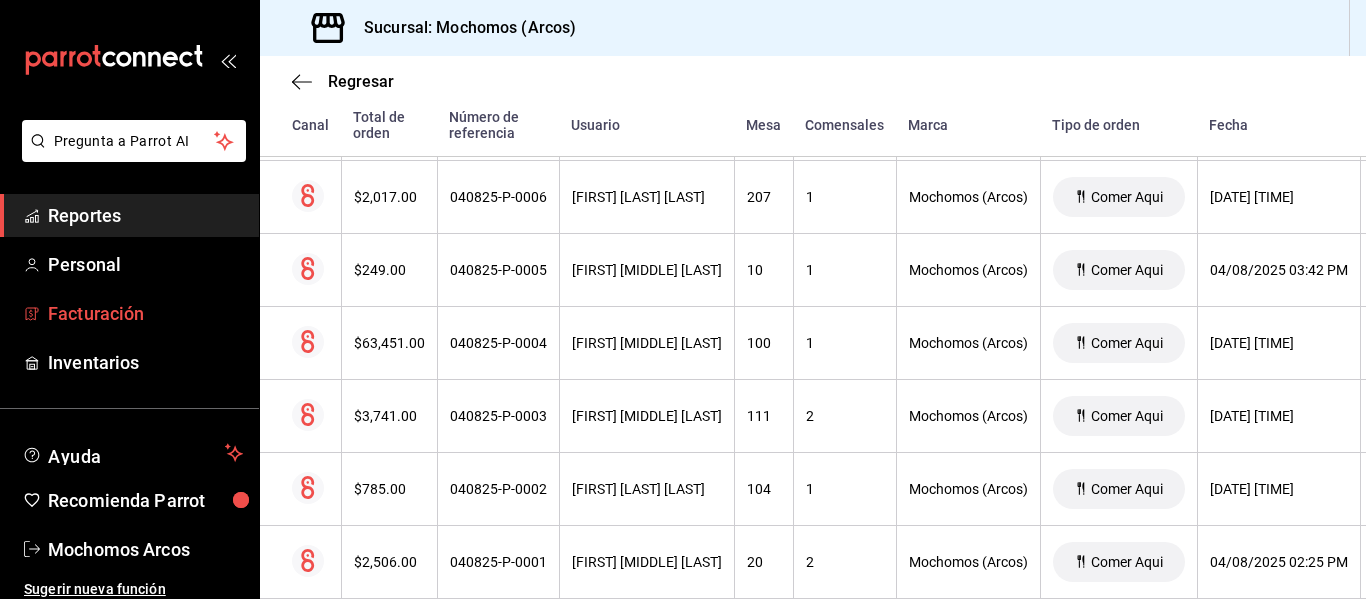 click on "Facturación" at bounding box center (145, 313) 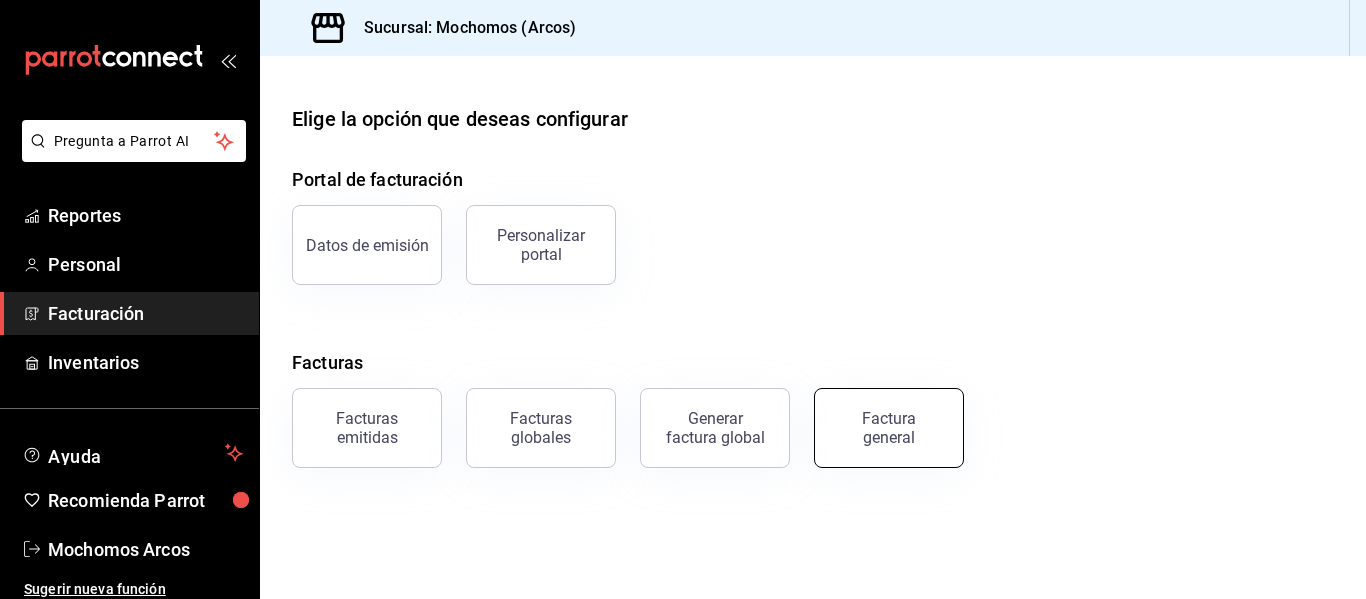 click on "Factura general" at bounding box center [889, 428] 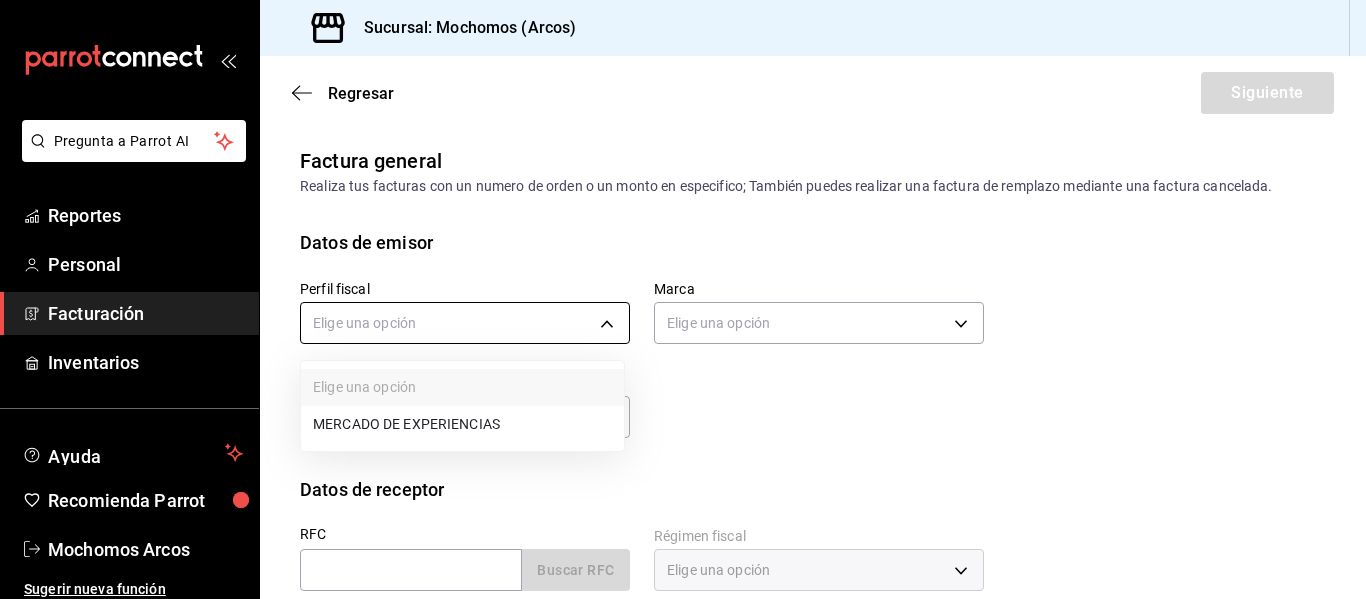 click on "Pregunta a Parrot AI Reportes   Personal   Facturación   Inventarios   Ayuda Recomienda Parrot   Mochomos Arcos   Sugerir nueva función   Sucursal: Mochomos (Arcos) Regresar Siguiente Factura general Realiza tus facturas con un numero de orden o un monto en especifico; También puedes realizar una factura de remplazo mediante una factura cancelada. Datos de emisor Perfil fiscal Elige una opción Marca Elige una opción Tipo de comprobante Ingreso I Datos de receptor RFC Buscar RFC Régimen fiscal Elige una opción Uso de CFDI Elige una opción Correo electrónico Dirección Calle # exterior # interior Código postal Estado ​ Municipio ​ Colonia ​ GANA 1 MES GRATIS EN TU SUSCRIPCIÓN AQUÍ ¿Recuerdas cómo empezó tu restaurante?
Hoy puedes ayudar a un colega a tener el mismo cambio que tú viviste.
Recomienda Parrot directamente desde tu Portal Administrador.
Es fácil y rápido.
🎁 Por cada restaurante que se una, ganas 1 mes gratis. Pregunta a Parrot AI Reportes   Personal   Facturación" at bounding box center [683, 299] 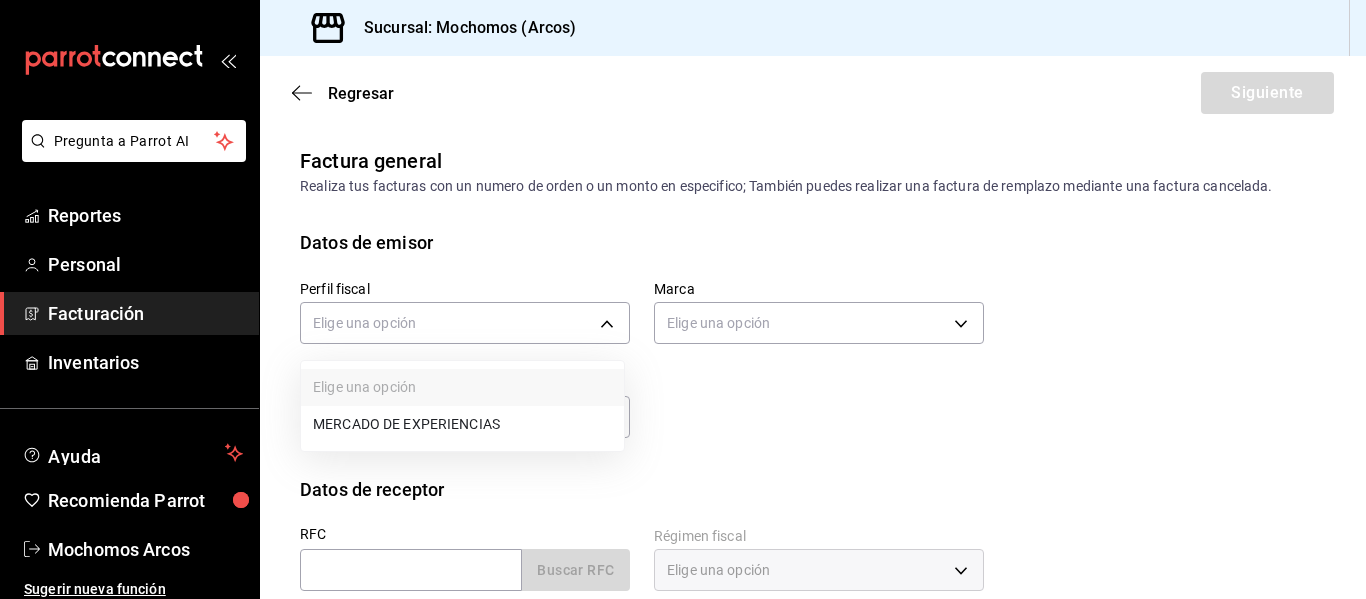 click on "MERCADO DE EXPERIENCIAS" at bounding box center (462, 424) 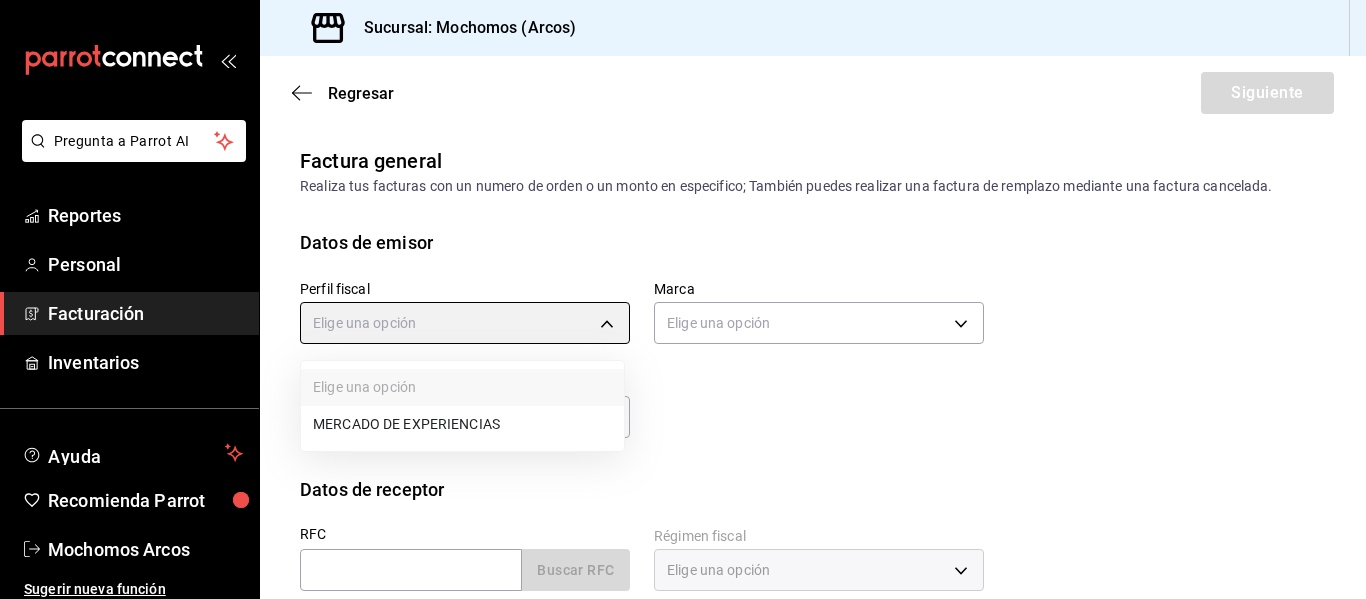 type on "0d9729ad-d774-4c6b-aaed-48863b9fa049" 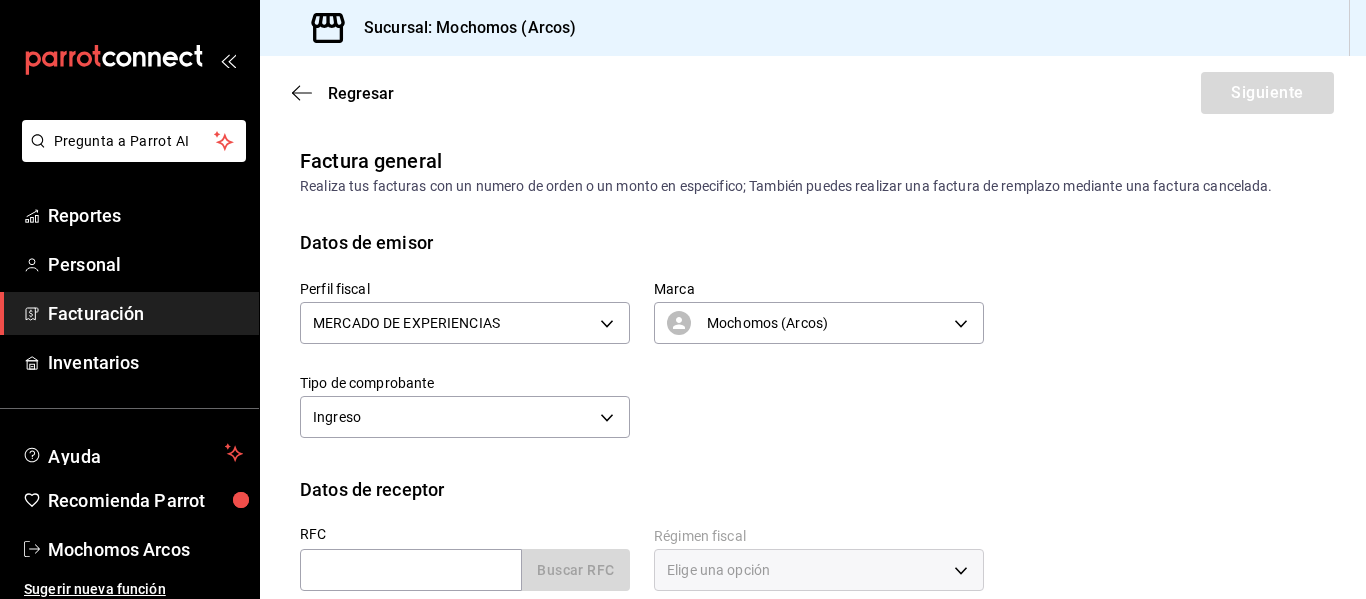 click on "Perfil fiscal MERCADO DE EXPERIENCIAS 0d9729ad-d774-4c6b-aaed-48863b9fa049 Marca Mochomos (Arcos) dd36a3dd-8c35-4563-bc3a-0ae6137ce787 Tipo de comprobante Ingreso I" at bounding box center (630, 350) 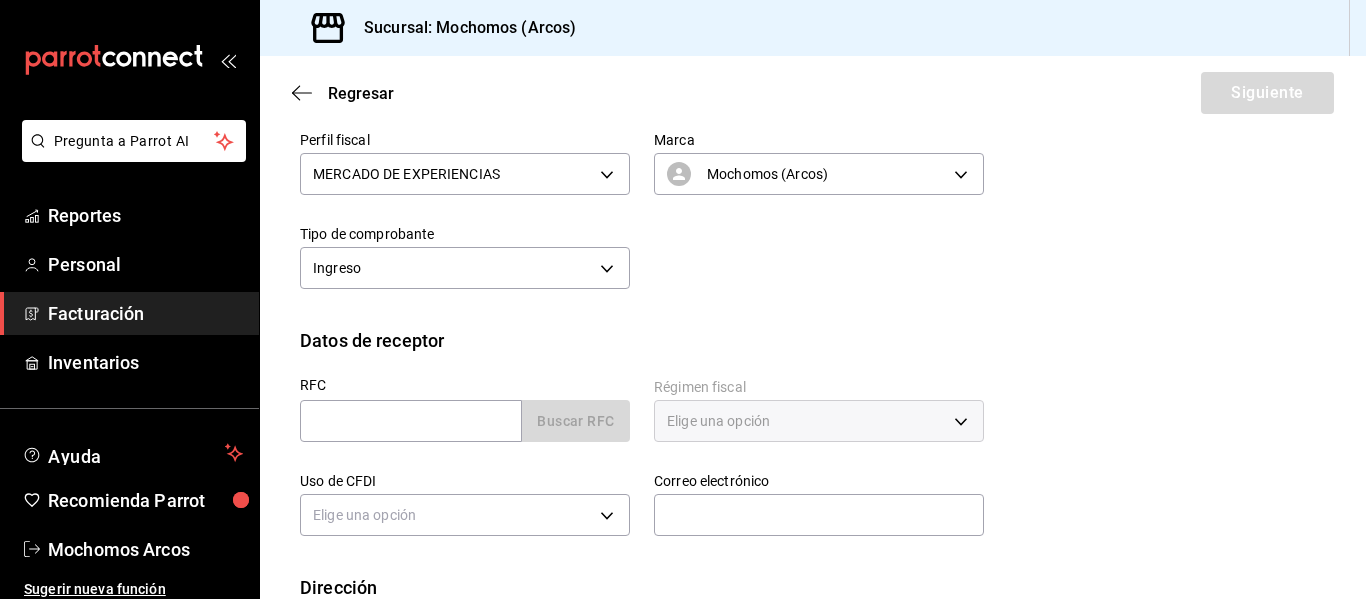 scroll, scrollTop: 217, scrollLeft: 0, axis: vertical 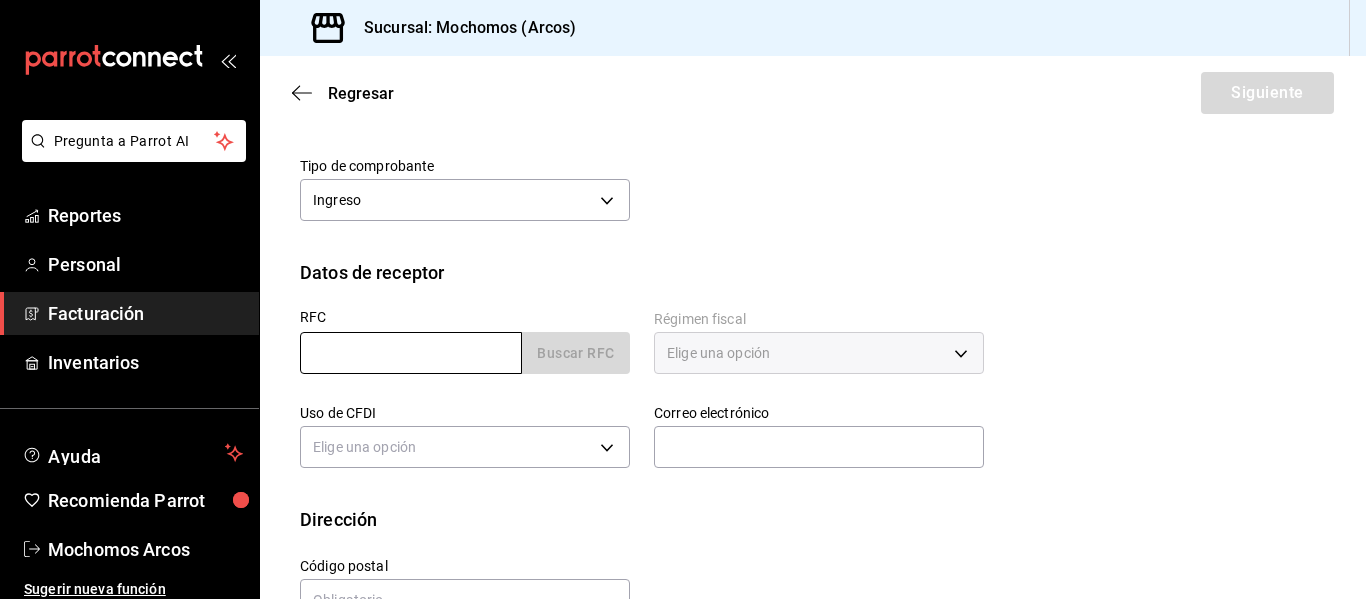 click at bounding box center (411, 353) 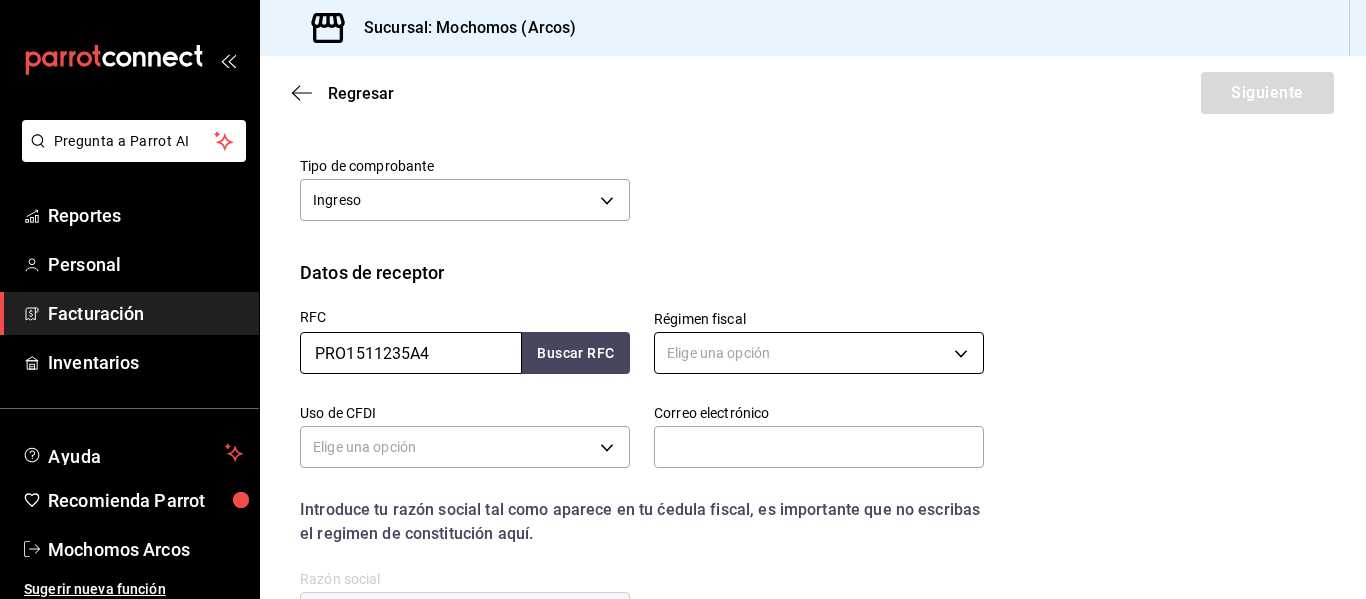 type on "PRO1511235A4" 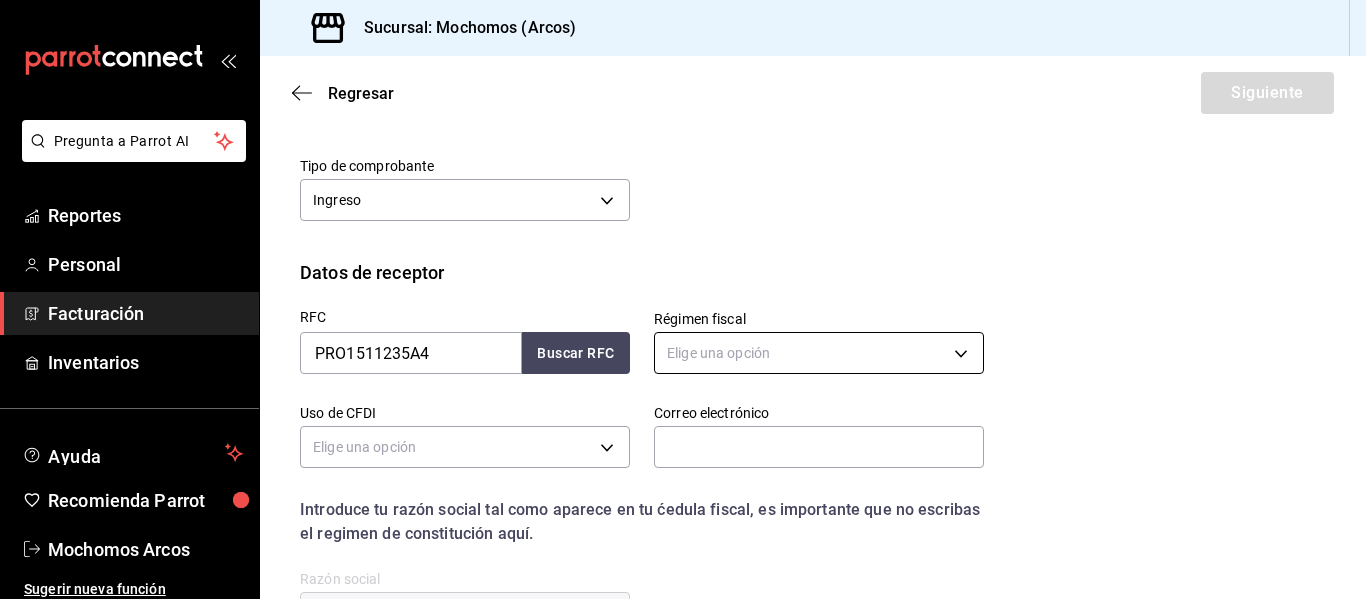 click on "Pregunta a Parrot AI Reportes   Personal   Facturación   Inventarios   Ayuda Recomienda Parrot   Mochomos Arcos   Sugerir nueva función   Sucursal: Mochomos (Arcos) Regresar Siguiente Factura general Realiza tus facturas con un numero de orden o un monto en especifico; También puedes realizar una factura de remplazo mediante una factura cancelada. Datos de emisor Perfil fiscal MERCADO DE EXPERIENCIAS 0d9729ad-d774-4c6b-aaed-48863b9fa049 Marca Mochomos (Arcos) dd36a3dd-8c35-4563-bc3a-0ae6137ce787 Tipo de comprobante Ingreso I Datos de receptor RFC PRO1511235A4 Buscar RFC Régimen fiscal Elige una opción Uso de CFDI Elige una opción Correo electrónico Introduce tu razón social tal como aparece en tu ćedula fiscal, es importante que no escribas el regimen de constitución aquí. company Razón social Dirección Calle # exterior # interior Código postal Estado ​ Municipio ​ Colonia ​ GANA 1 MES GRATIS EN TU SUSCRIPCIÓN AQUÍ Pregunta a Parrot AI Reportes   Personal   Facturación   Inventarios" at bounding box center [683, 299] 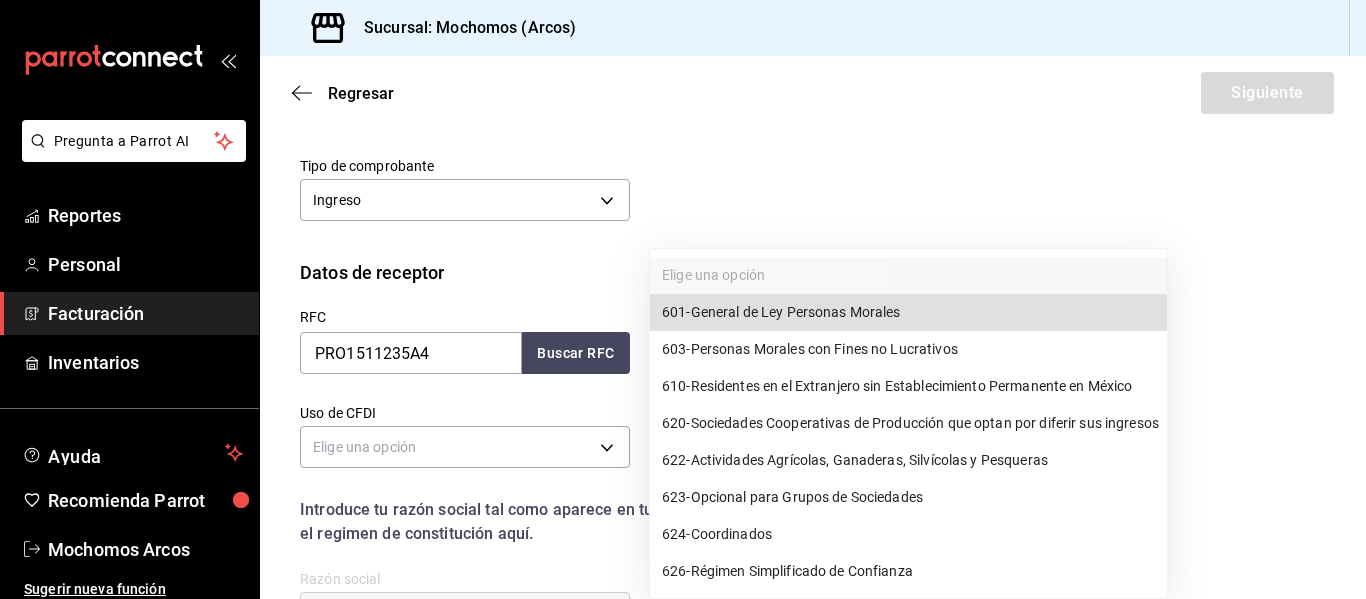 click on "601  -  General de Ley Personas Morales" at bounding box center [781, 312] 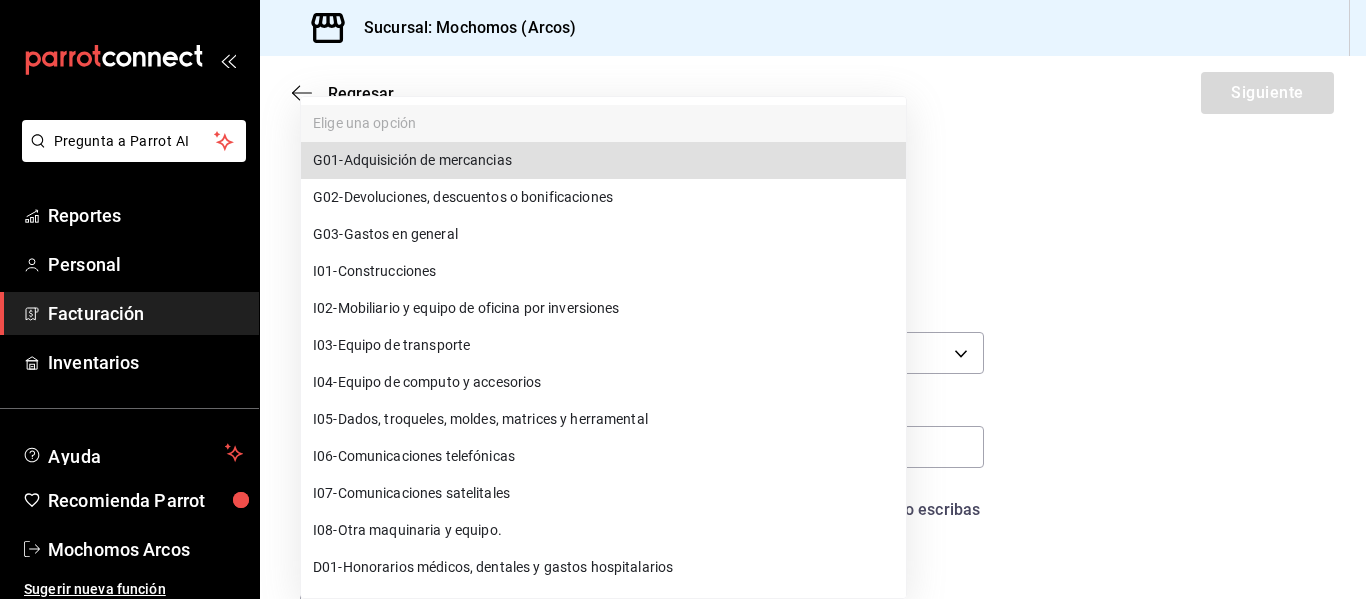 click on "Pregunta a Parrot AI Reportes   Personal   Facturación   Inventarios   Ayuda Recomienda Parrot   Mochomos Arcos   Sugerir nueva función   Sucursal: Mochomos (Arcos) Regresar Siguiente Factura general Realiza tus facturas con un numero de orden o un monto en especifico; También puedes realizar una factura de remplazo mediante una factura cancelada. Datos de emisor Perfil fiscal MERCADO DE EXPERIENCIAS 0d9729ad-d774-4c6b-aaed-48863b9fa049 Marca Mochomos (Arcos) dd36a3dd-8c35-4563-bc3a-0ae6137ce787 Tipo de comprobante Ingreso I Datos de receptor RFC PRO1511235A4 Buscar RFC Régimen fiscal 601  -  General de Ley Personas Morales 601 Uso de CFDI Elige una opción Correo electrónico Introduce tu razón social tal como aparece en tu ćedula fiscal, es importante que no escribas el regimen de constitución aquí. company Razón social Dirección Calle # exterior # interior Código postal Estado ​ Municipio ​ Colonia ​ GANA 1 MES GRATIS EN TU SUSCRIPCIÓN AQUÍ Pregunta a Parrot AI Reportes   Personal" at bounding box center [683, 299] 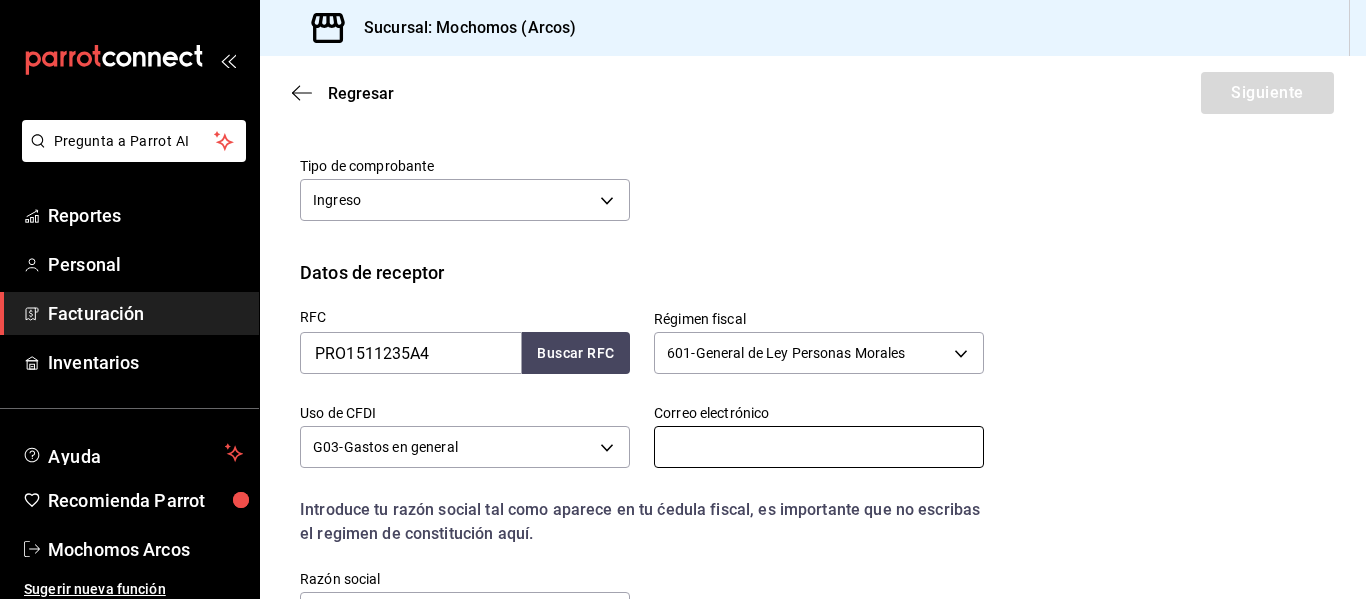 click at bounding box center (819, 447) 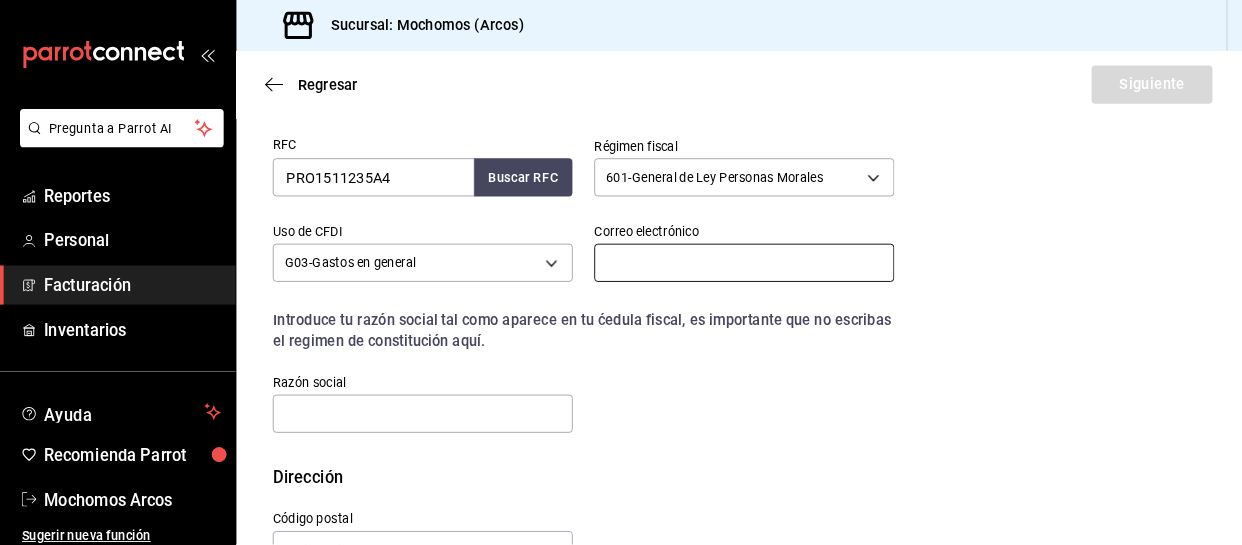 scroll, scrollTop: 437, scrollLeft: 0, axis: vertical 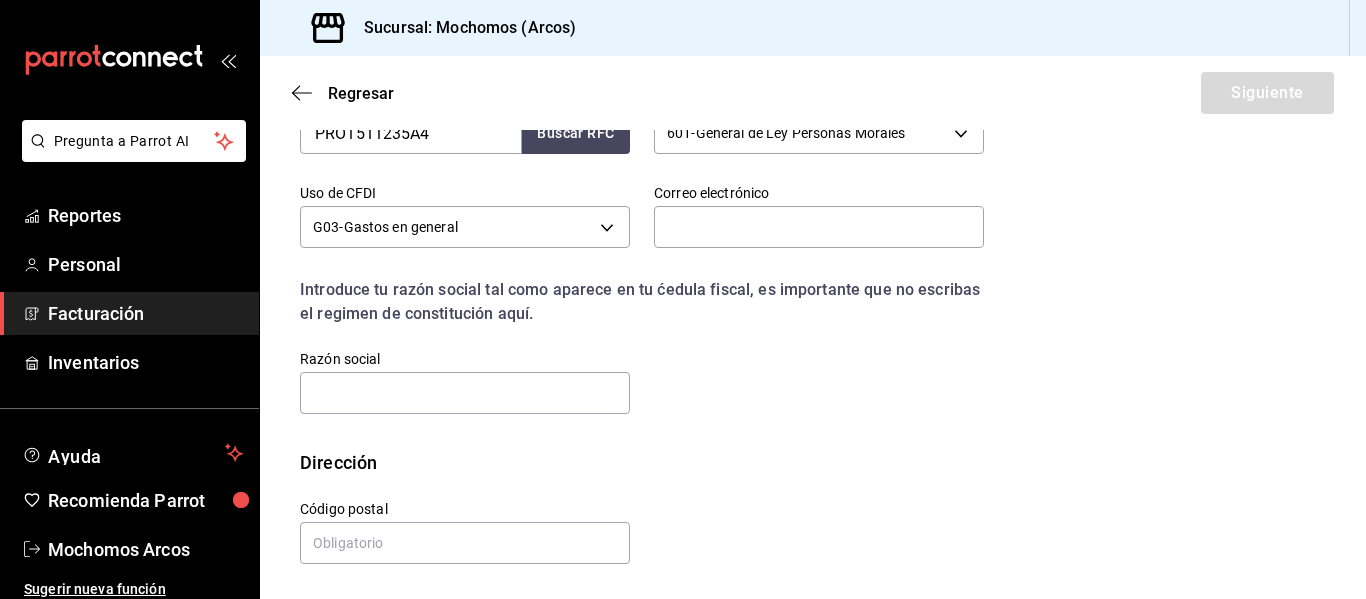 click on "RFC PRO1511235A4 Buscar RFC Régimen fiscal 601  -  General de Ley Personas Morales 601 Uso de CFDI G03  -  Gastos en general G03 Correo electrónico Introduce tu razón social tal como aparece en tu ćedula fiscal, es importante que no escribas el regimen de constitución aquí. company Razón social" at bounding box center (630, 241) 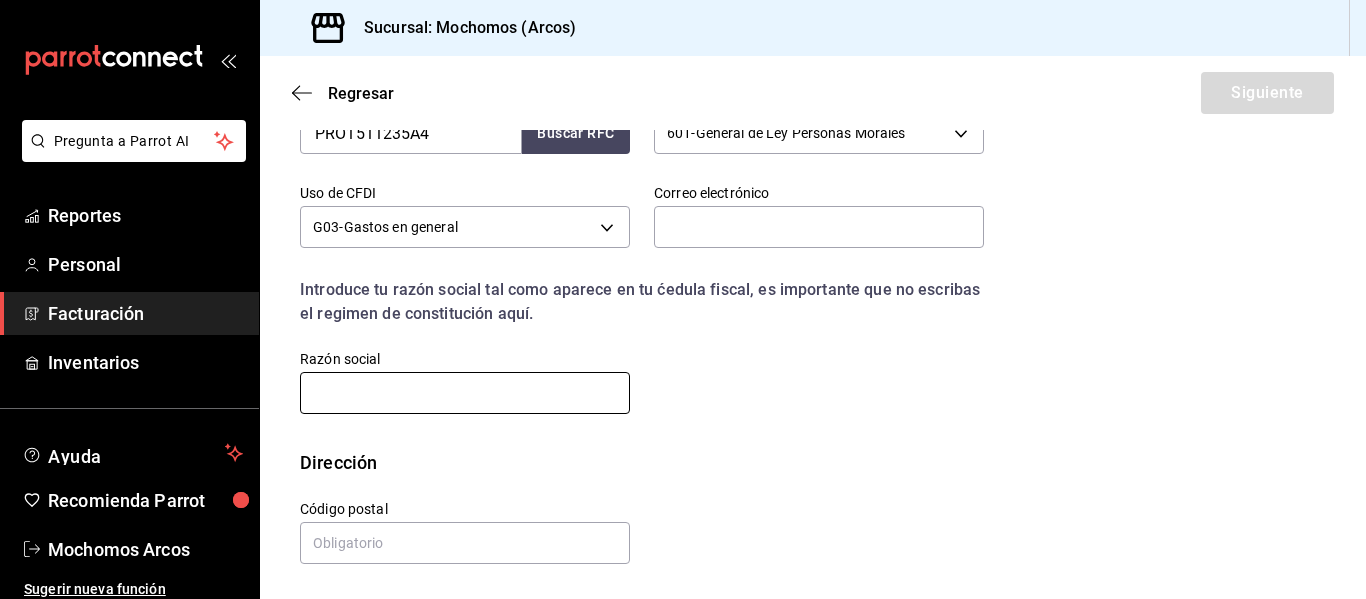click at bounding box center (465, 393) 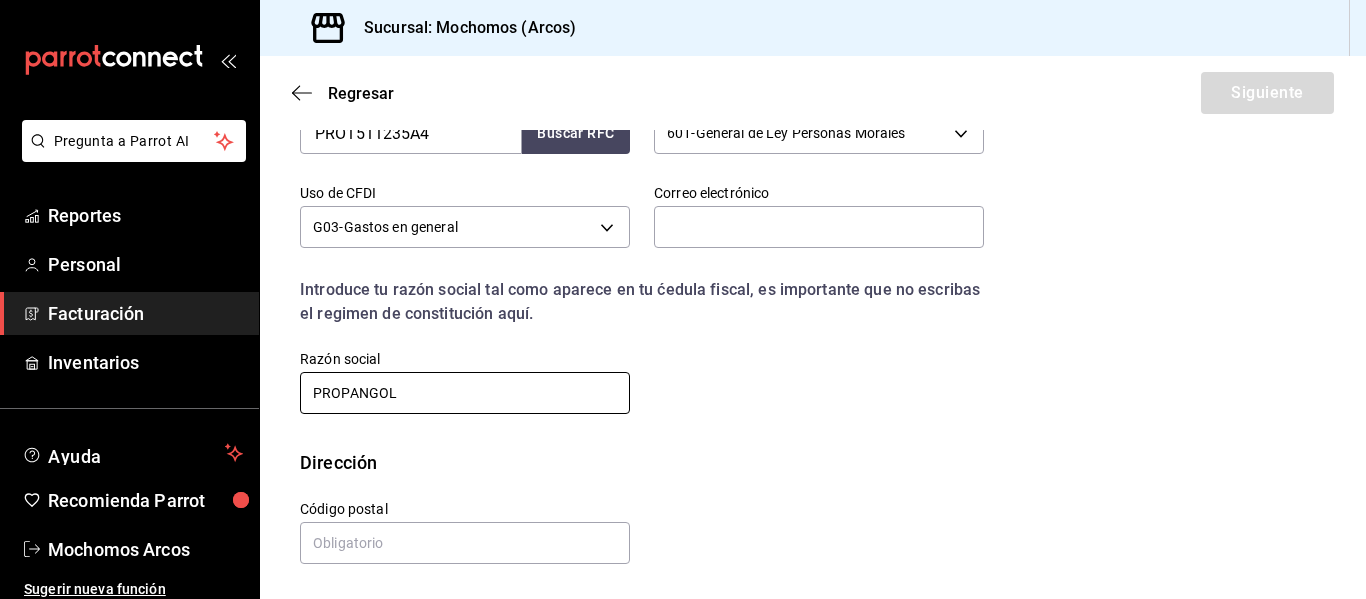 type on "PROPANGOL" 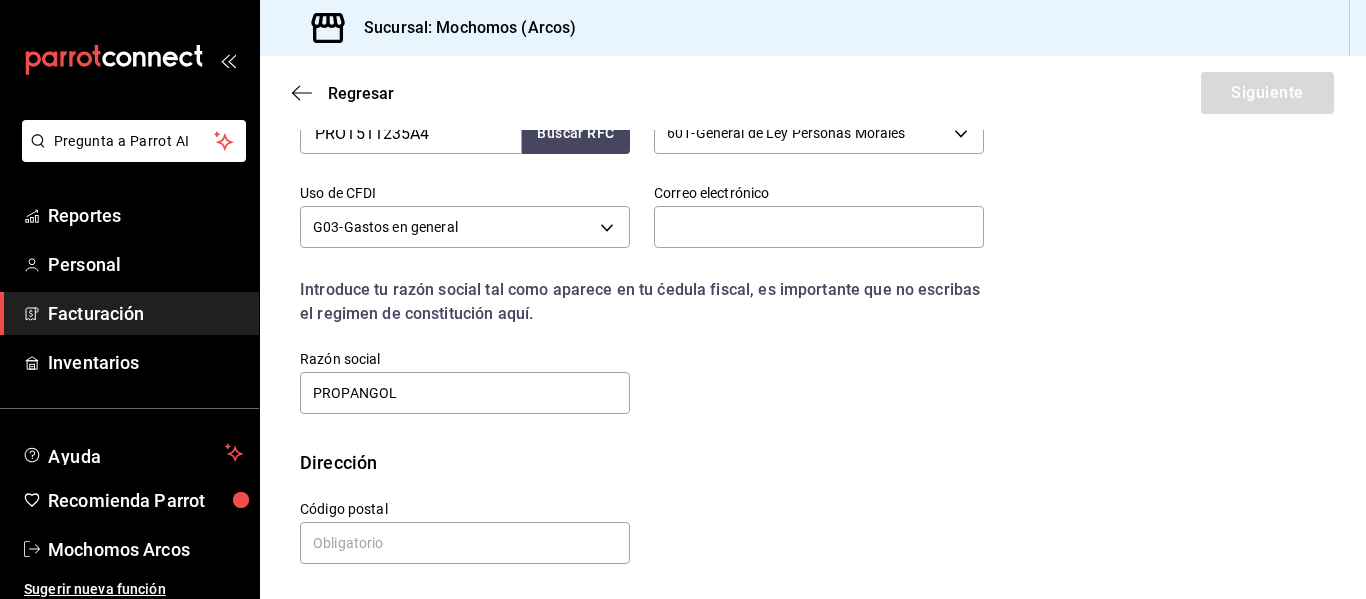 click on "Calle # exterior # interior Código postal Estado ​ Municipio ​ Colonia ​" at bounding box center [630, 521] 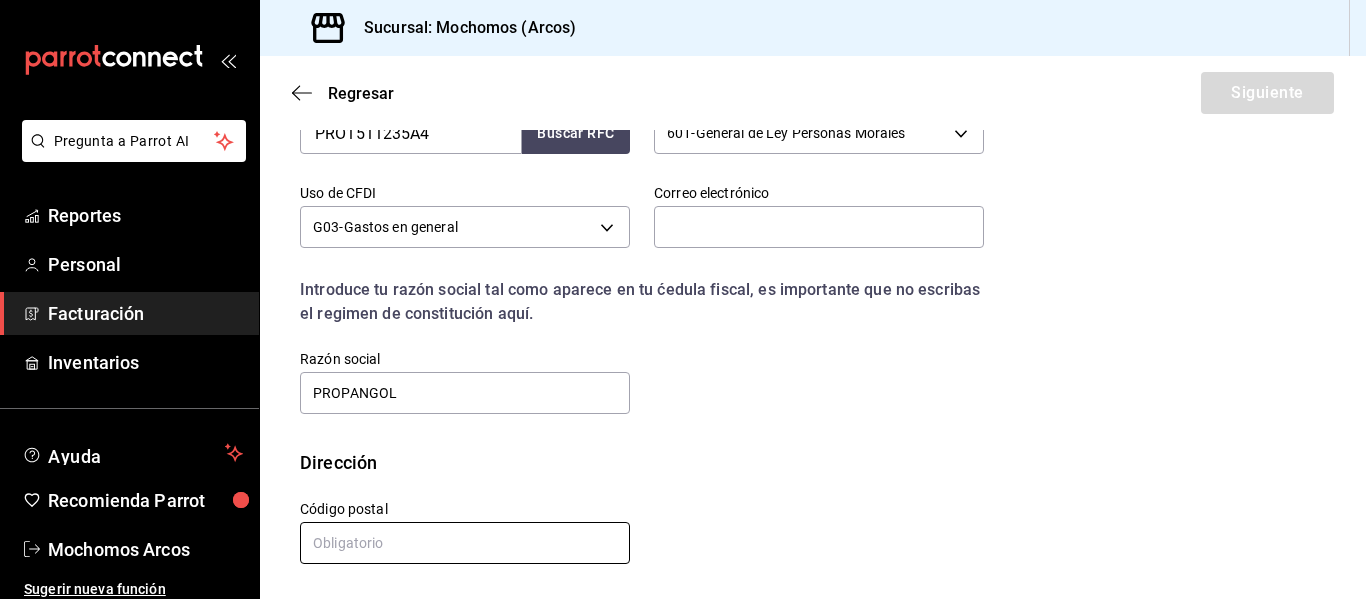 click at bounding box center (465, 543) 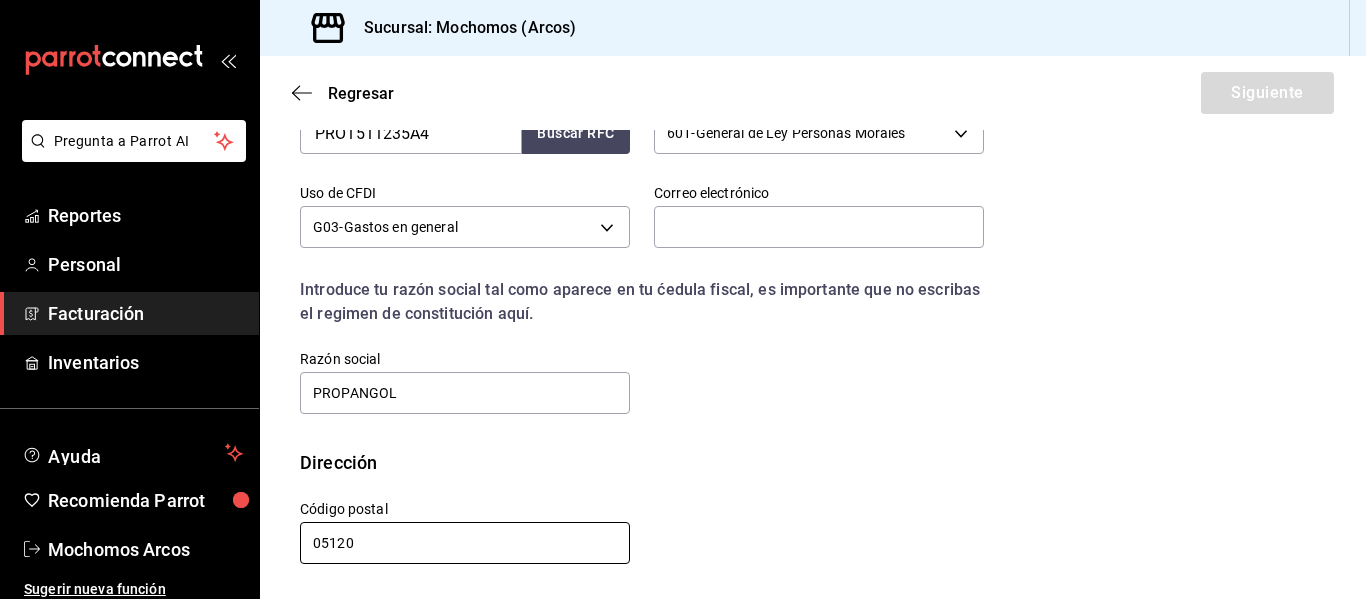 type on "05120" 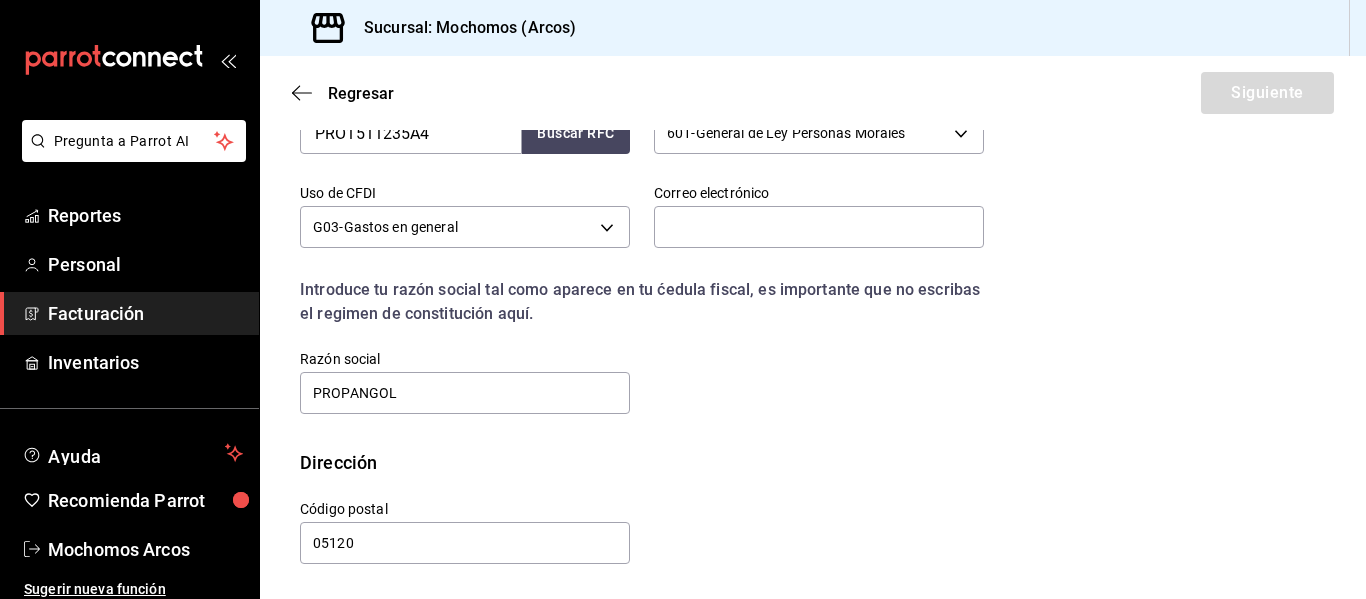 click on "Dirección" at bounding box center (813, 462) 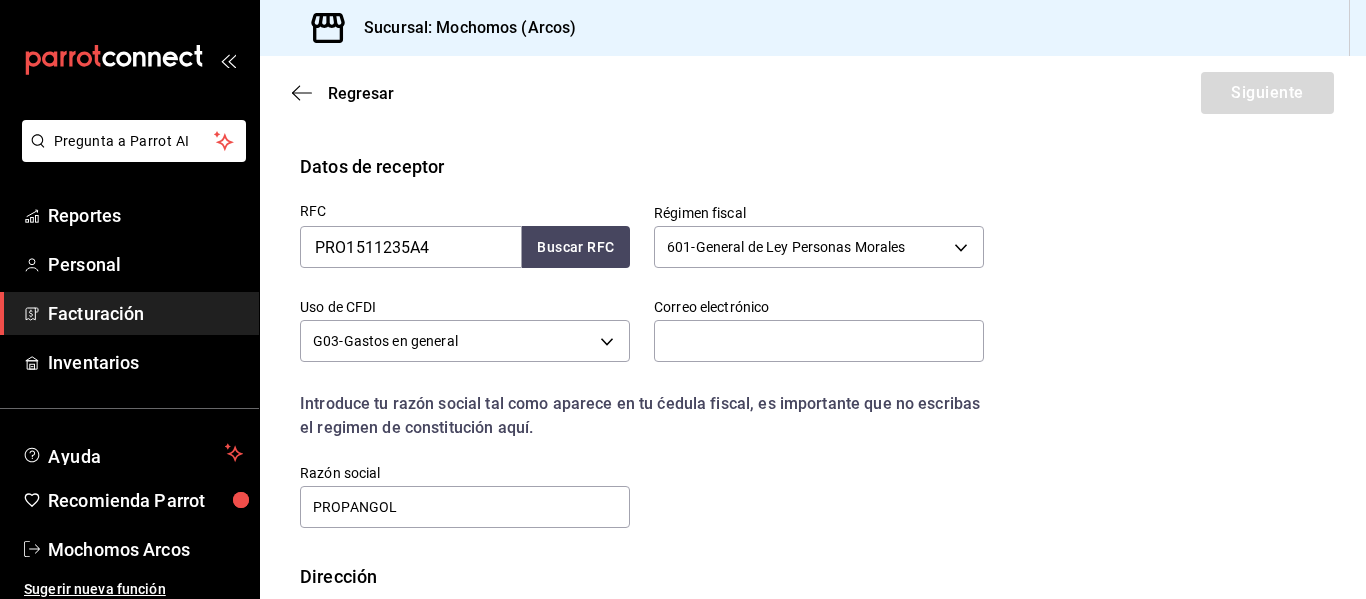 scroll, scrollTop: 327, scrollLeft: 0, axis: vertical 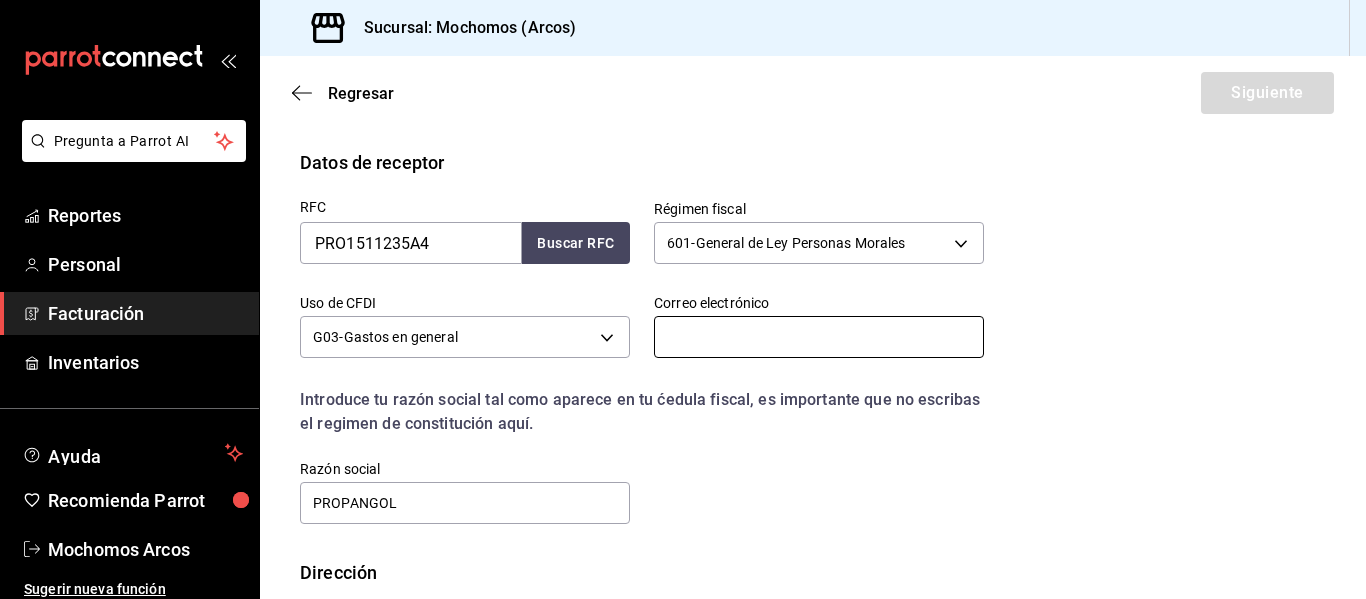 click at bounding box center [819, 337] 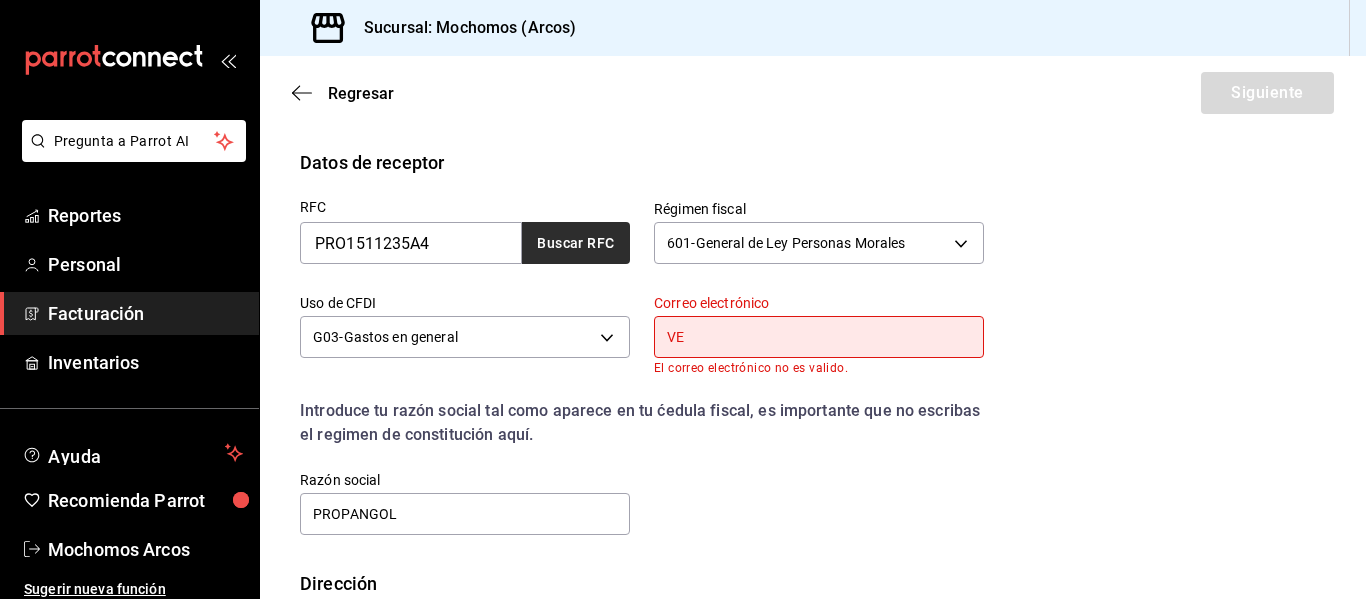 type on "V" 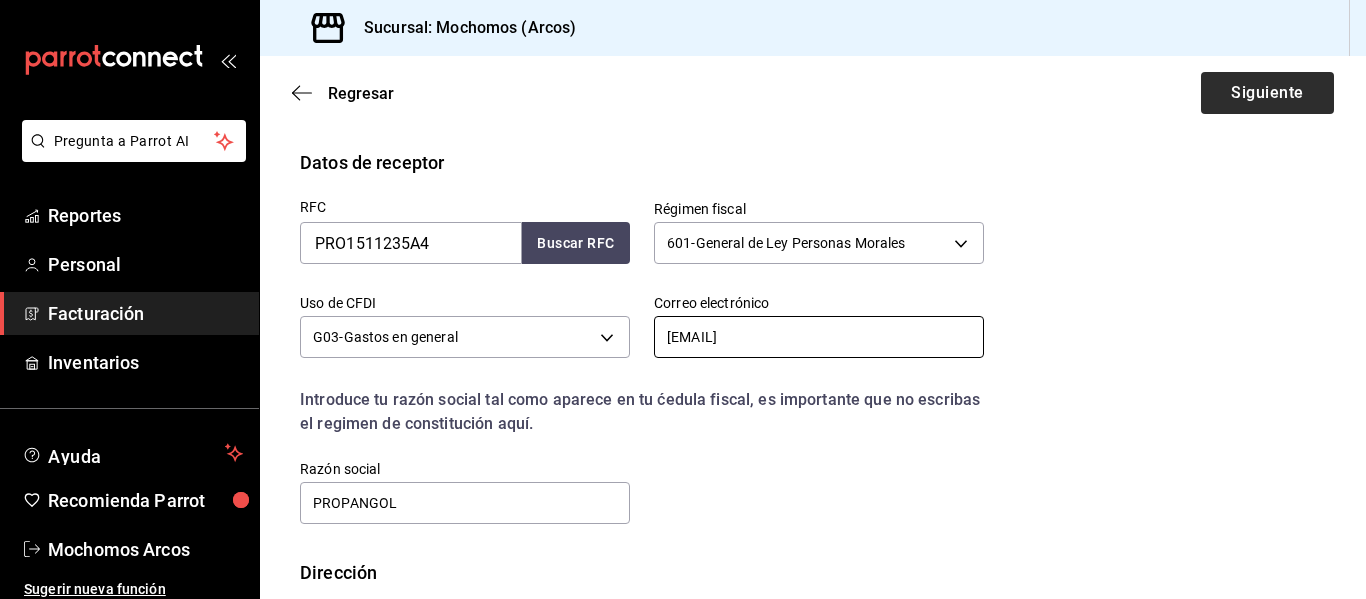 type on "ventas@propangol.com" 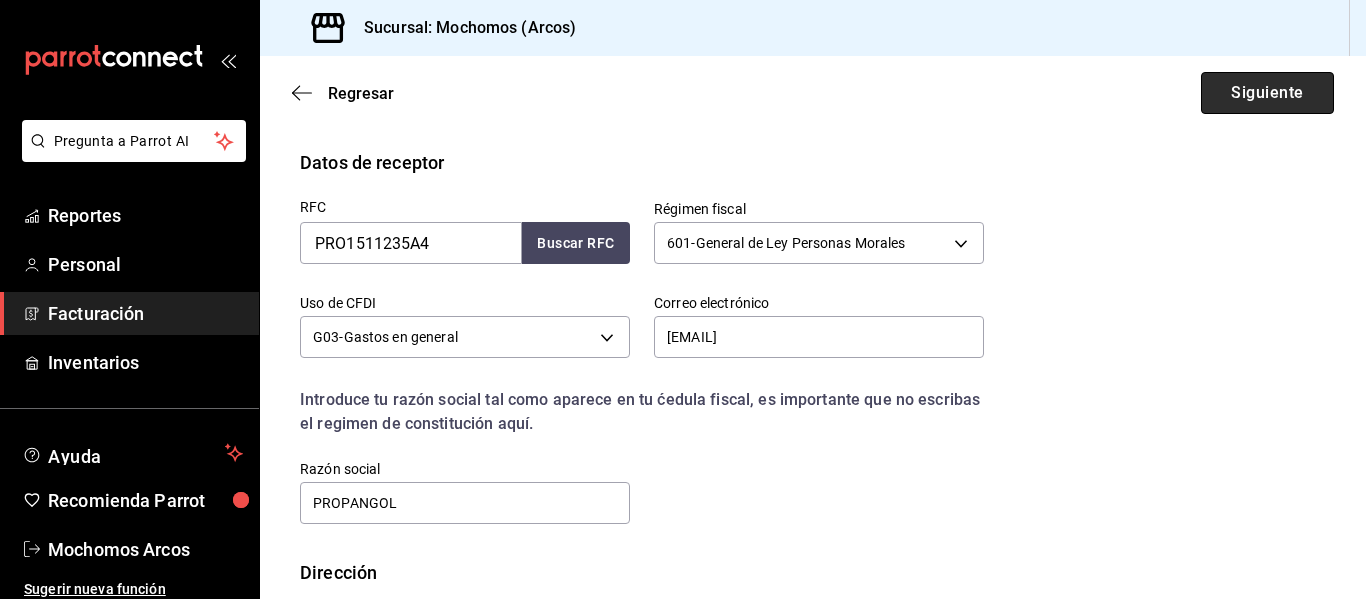 click on "Siguiente" at bounding box center [1267, 93] 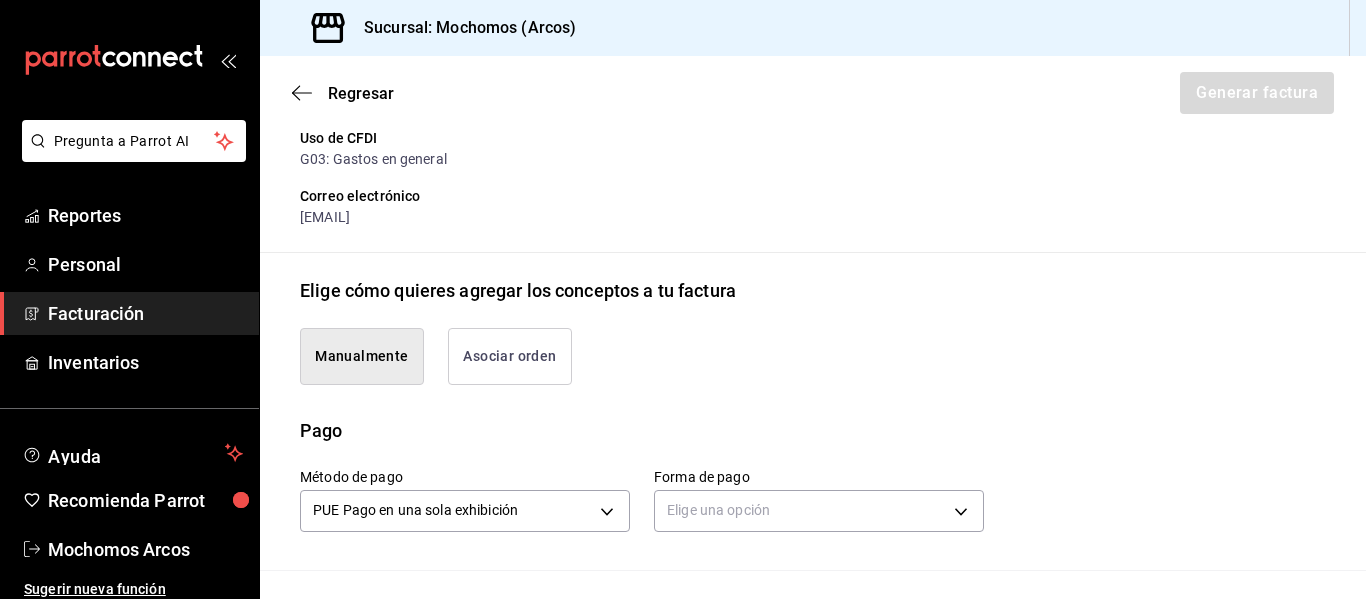 type on "90101500 - Establecimientos para comer y beber" 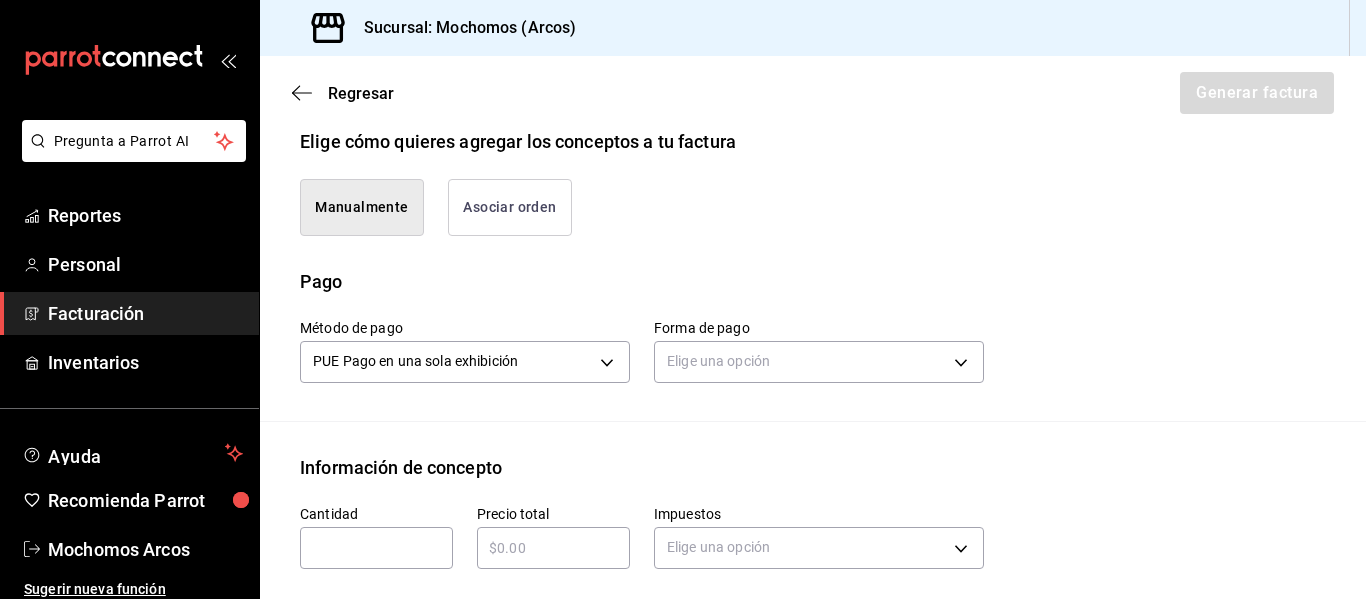 scroll, scrollTop: 583, scrollLeft: 0, axis: vertical 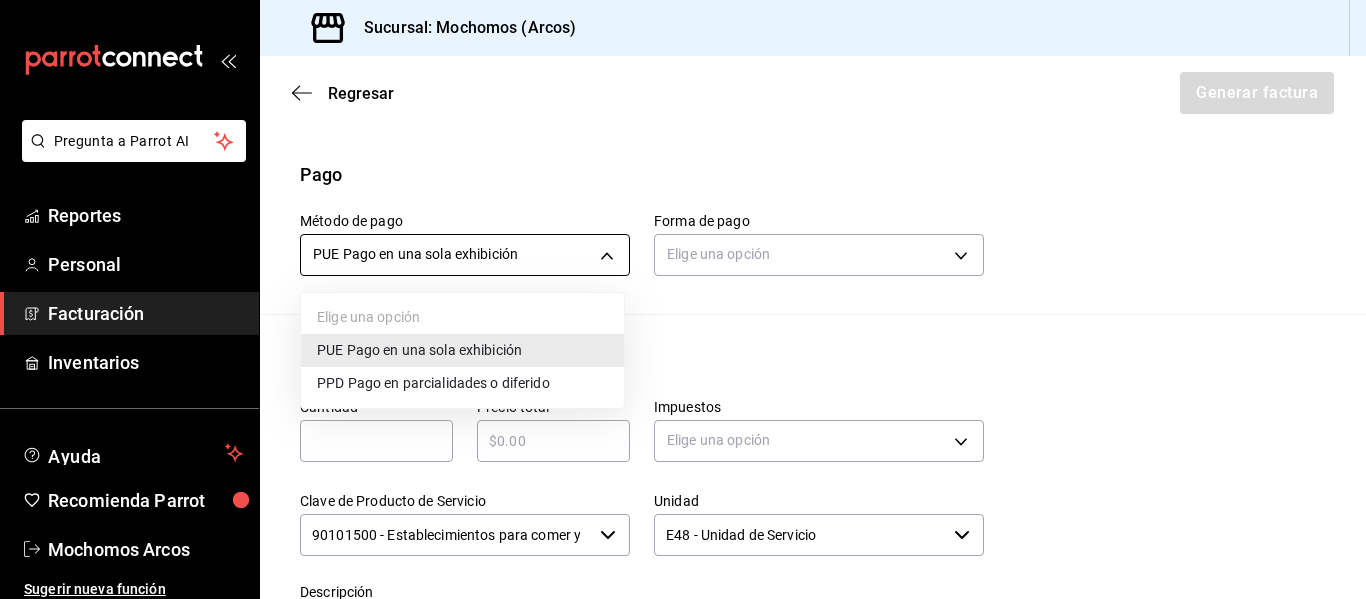 click on "Pregunta a Parrot AI Reportes   Personal   Facturación   Inventarios   Ayuda Recomienda Parrot   Mochomos Arcos   Sugerir nueva función   Sucursal: Mochomos (Arcos) Regresar Generar factura Emisor Perfil fiscal MERCADO DE EXPERIENCIAS Tipo de comprobante Ingreso Receptor Nombre / Razón social PROPANGOL RFC Receptor PRO1511235A4 Régimen fiscal General de Ley Personas Morales Uso de CFDI G03: Gastos en general Correo electrónico ventas@propangol.com Elige cómo quieres agregar los conceptos a tu factura Manualmente Asociar orden Pago Método de pago PUE   Pago en una sola exhibición PUE Forma de pago Elige una opción Información de concepto Cantidad ​ Precio total ​ Impuestos Elige una opción Clave de Producto de Servicio 90101500 - Establecimientos para comer y beber ​ Unidad E48 - Unidad de Servicio ​ Descripción Agregar IVA Total $0.00 IEPS Total $0.00 Subtotal $0.00 Total $0.00 Orden Cantidad Clave Unidad Monto Impuesto Subtotal Total GANA 1 MES GRATIS EN TU SUSCRIPCIÓN AQUÍ Reportes" at bounding box center (683, 299) 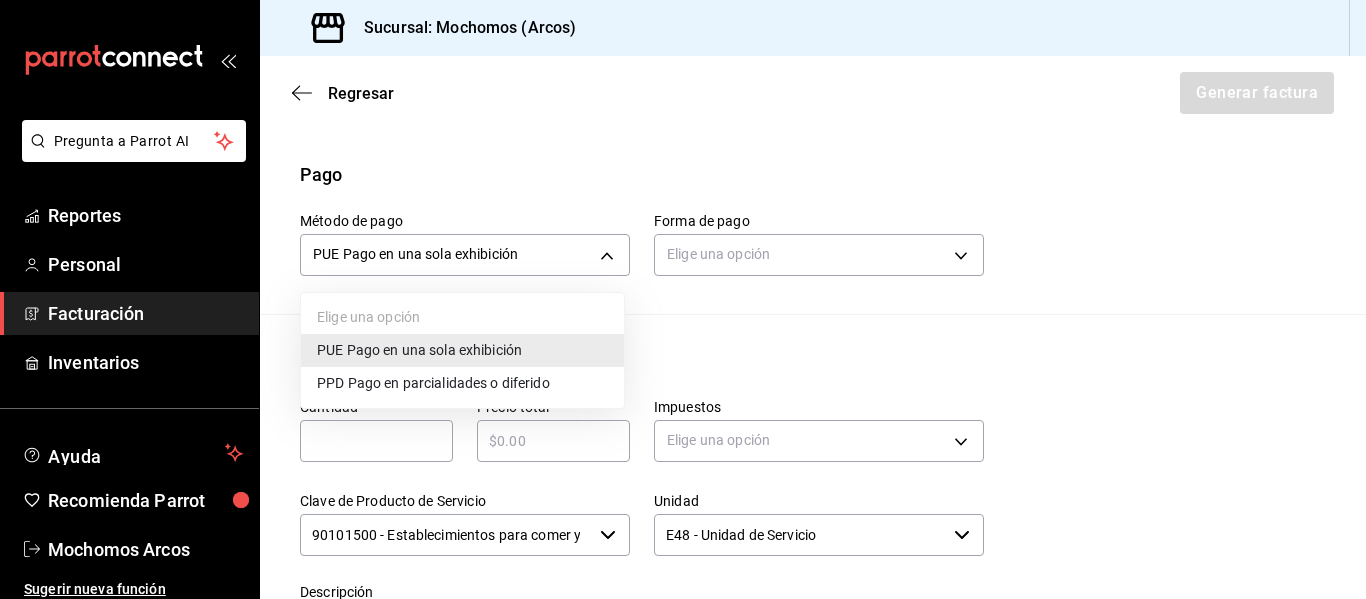 click on "PUE   Pago en una sola exhibición" at bounding box center [462, 350] 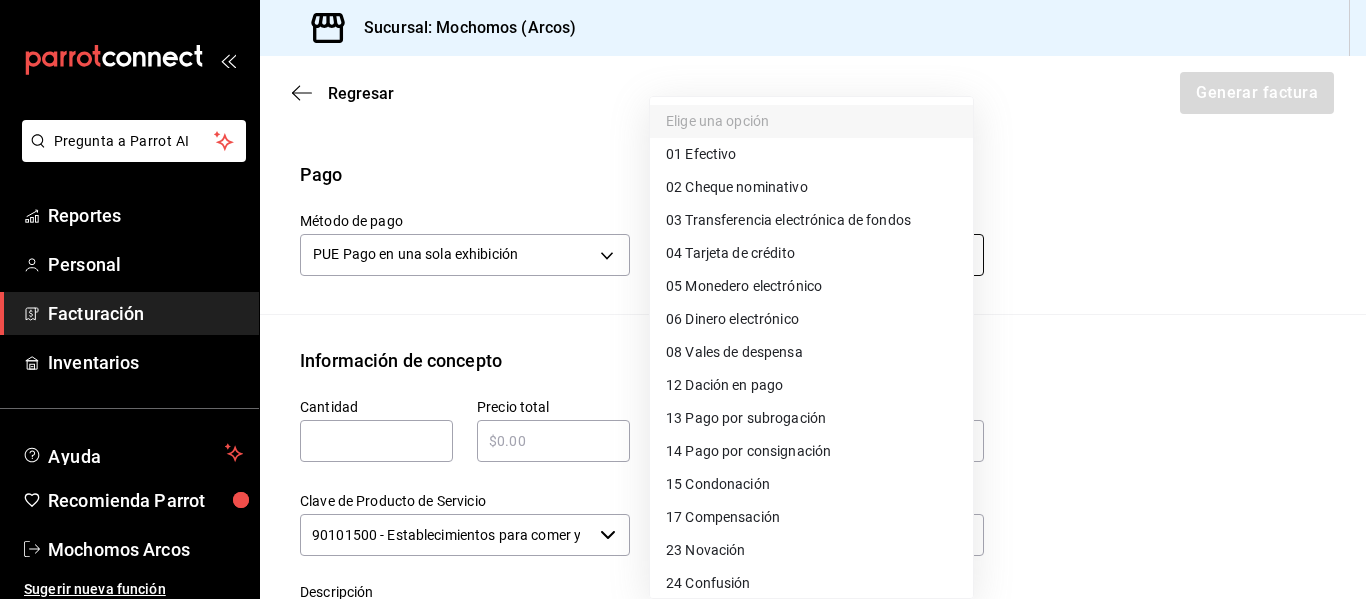 click on "Pregunta a Parrot AI Reportes   Personal   Facturación   Inventarios   Ayuda Recomienda Parrot   Mochomos Arcos   Sugerir nueva función   Sucursal: Mochomos (Arcos) Regresar Generar factura Emisor Perfil fiscal MERCADO DE EXPERIENCIAS Tipo de comprobante Ingreso Receptor Nombre / Razón social PROPANGOL RFC Receptor PRO1511235A4 Régimen fiscal General de Ley Personas Morales Uso de CFDI G03: Gastos en general Correo electrónico ventas@propangol.com Elige cómo quieres agregar los conceptos a tu factura Manualmente Asociar orden Pago Método de pago PUE   Pago en una sola exhibición PUE Forma de pago Elige una opción Información de concepto Cantidad ​ Precio total ​ Impuestos Elige una opción Clave de Producto de Servicio 90101500 - Establecimientos para comer y beber ​ Unidad E48 - Unidad de Servicio ​ Descripción Agregar IVA Total $0.00 IEPS Total $0.00 Subtotal $0.00 Total $0.00 Orden Cantidad Clave Unidad Monto Impuesto Subtotal Total GANA 1 MES GRATIS EN TU SUSCRIPCIÓN AQUÍ Reportes" at bounding box center (683, 299) 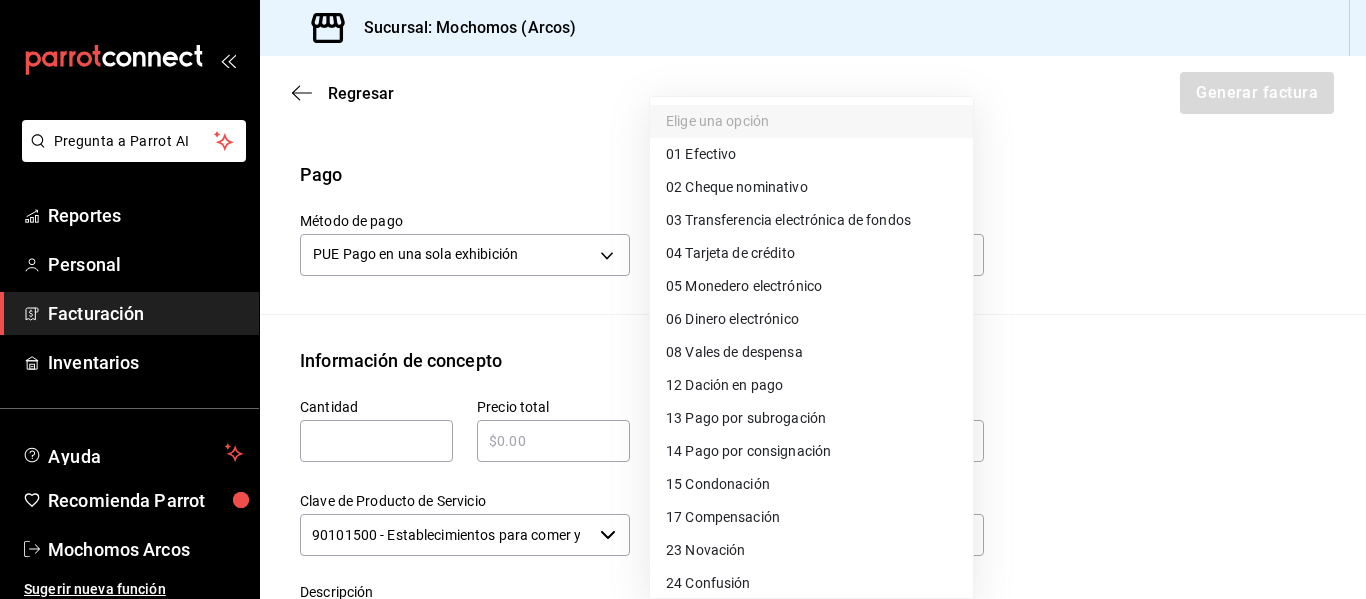 click on "04   Tarjeta de crédito" at bounding box center (730, 253) 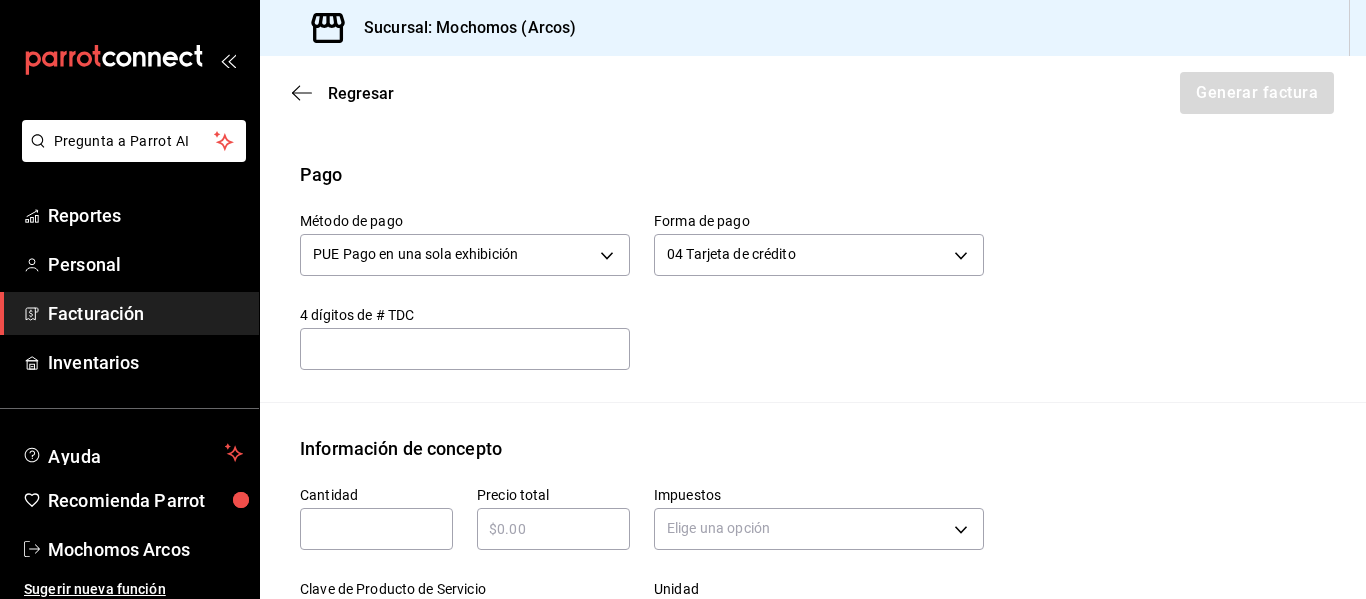 click on "Método de pago PUE   Pago en una sola exhibición PUE Forma de pago 04   Tarjeta de crédito 04 4 dígitos de # TDC ​" at bounding box center [630, 279] 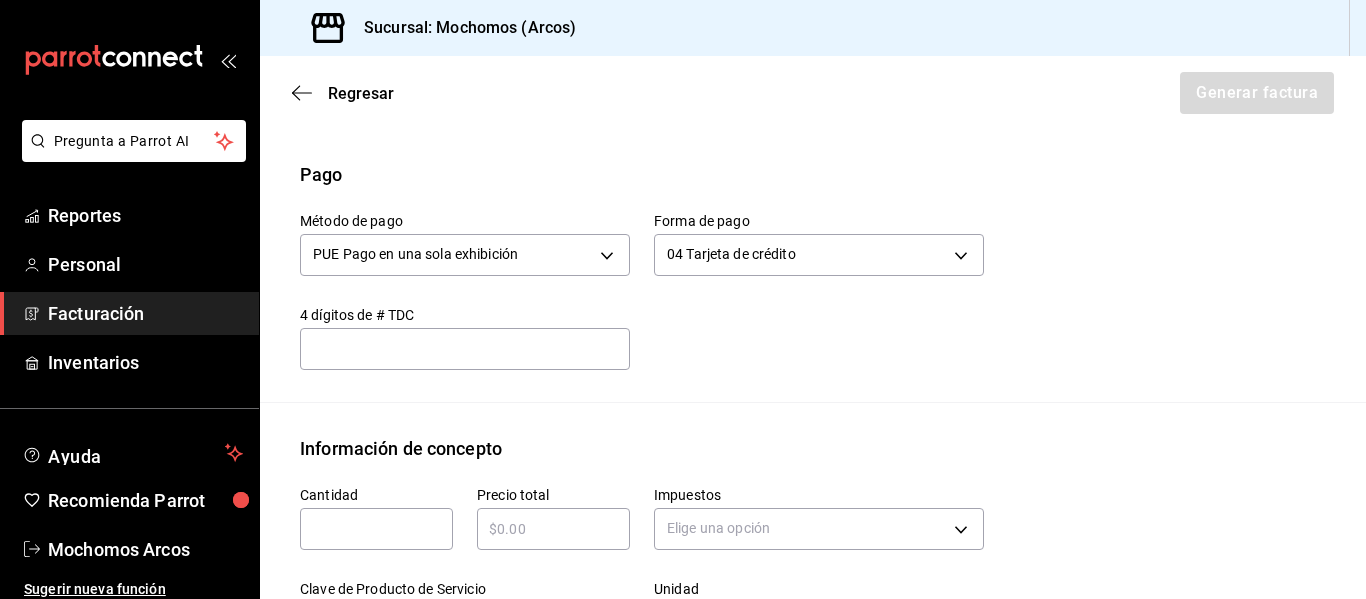 click on "Método de pago PUE   Pago en una sola exhibición PUE Forma de pago 04   Tarjeta de crédito 04 4 dígitos de # TDC ​" at bounding box center (813, 295) 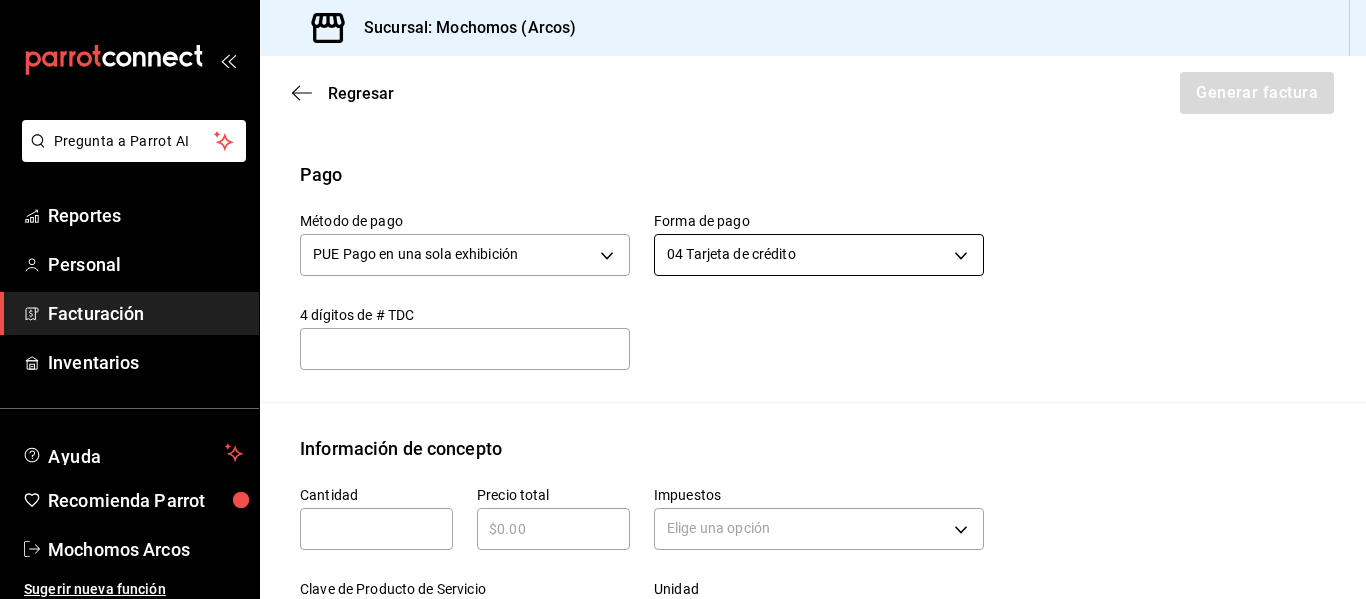 click on "Pregunta a Parrot AI Reportes   Personal   Facturación   Inventarios   Ayuda Recomienda Parrot   Mochomos Arcos   Sugerir nueva función   Sucursal: Mochomos (Arcos) Regresar Generar factura Emisor Perfil fiscal MERCADO DE EXPERIENCIAS Tipo de comprobante Ingreso Receptor Nombre / Razón social PROPANGOL RFC Receptor PRO1511235A4 Régimen fiscal General de Ley Personas Morales Uso de CFDI G03: Gastos en general Correo electrónico ventas@propangol.com Elige cómo quieres agregar los conceptos a tu factura Manualmente Asociar orden Pago Método de pago PUE   Pago en una sola exhibición PUE Forma de pago 04   Tarjeta de crédito 04 4 dígitos de # TDC ​ Información de concepto Cantidad ​ Precio total ​ Impuestos Elige una opción Clave de Producto de Servicio 90101500 - Establecimientos para comer y beber ​ Unidad E48 - Unidad de Servicio ​ Descripción Agregar IVA Total $0.00 IEPS Total $0.00 Subtotal $0.00 Total $0.00 Orden Cantidad Clave Unidad Monto Impuesto Subtotal Total Pregunta a Parrot AI" at bounding box center [683, 299] 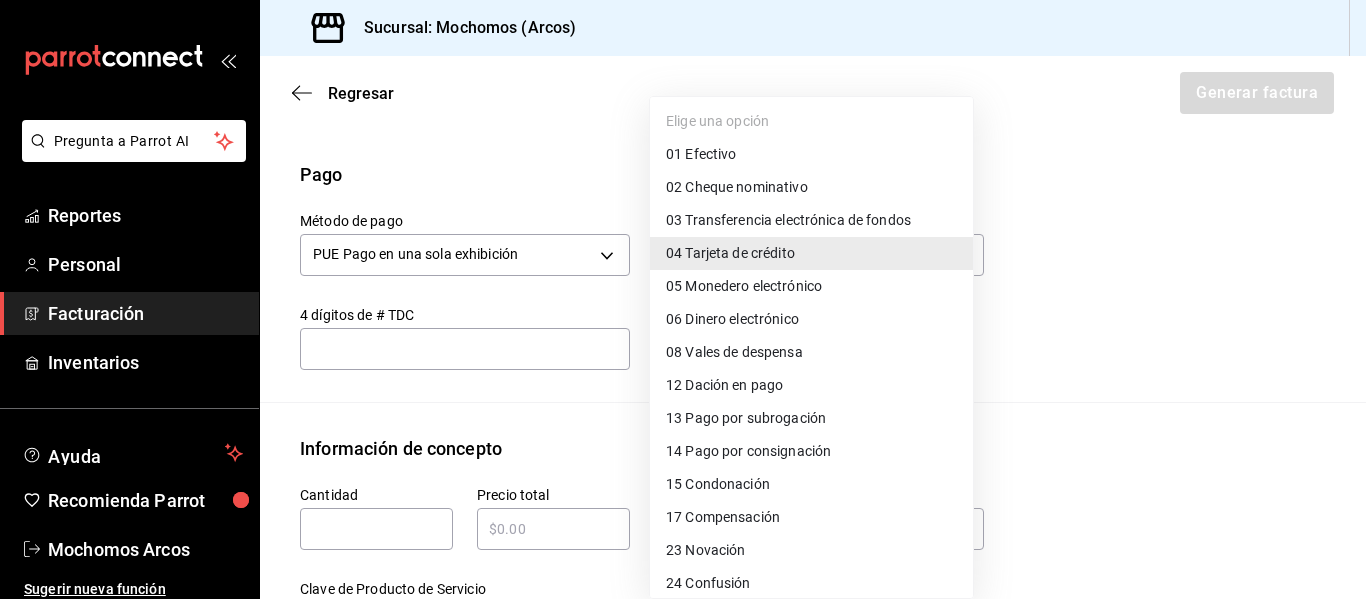 click on "01   Efectivo" at bounding box center (811, 154) 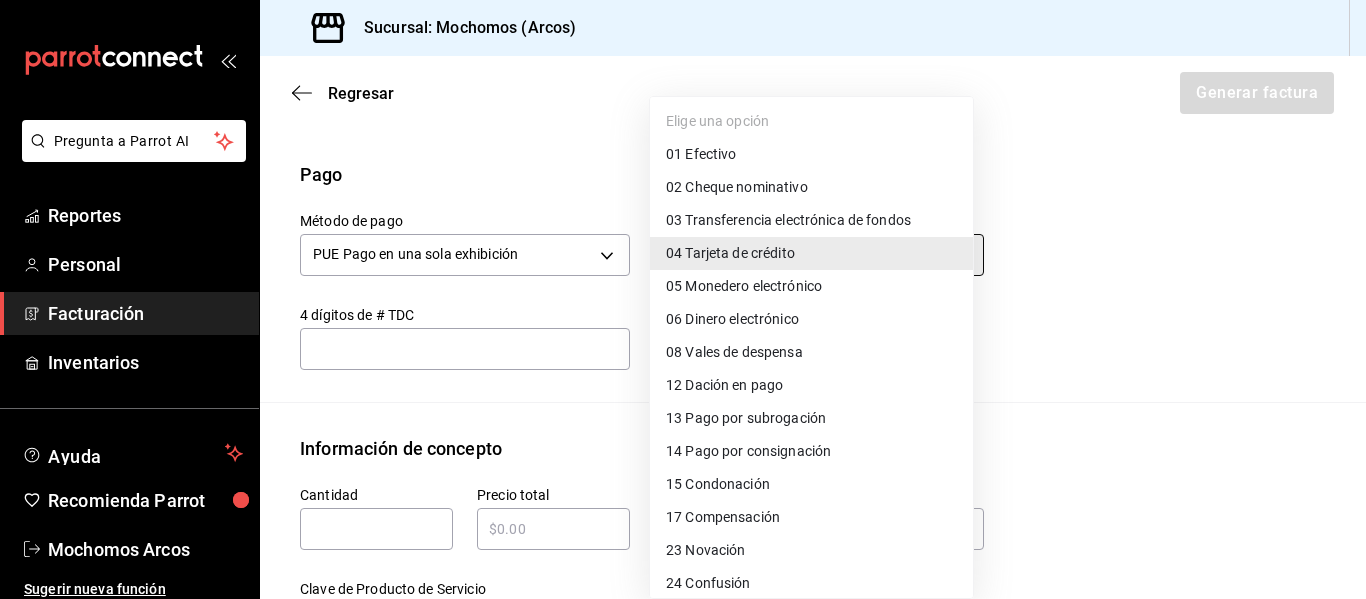 type on "01" 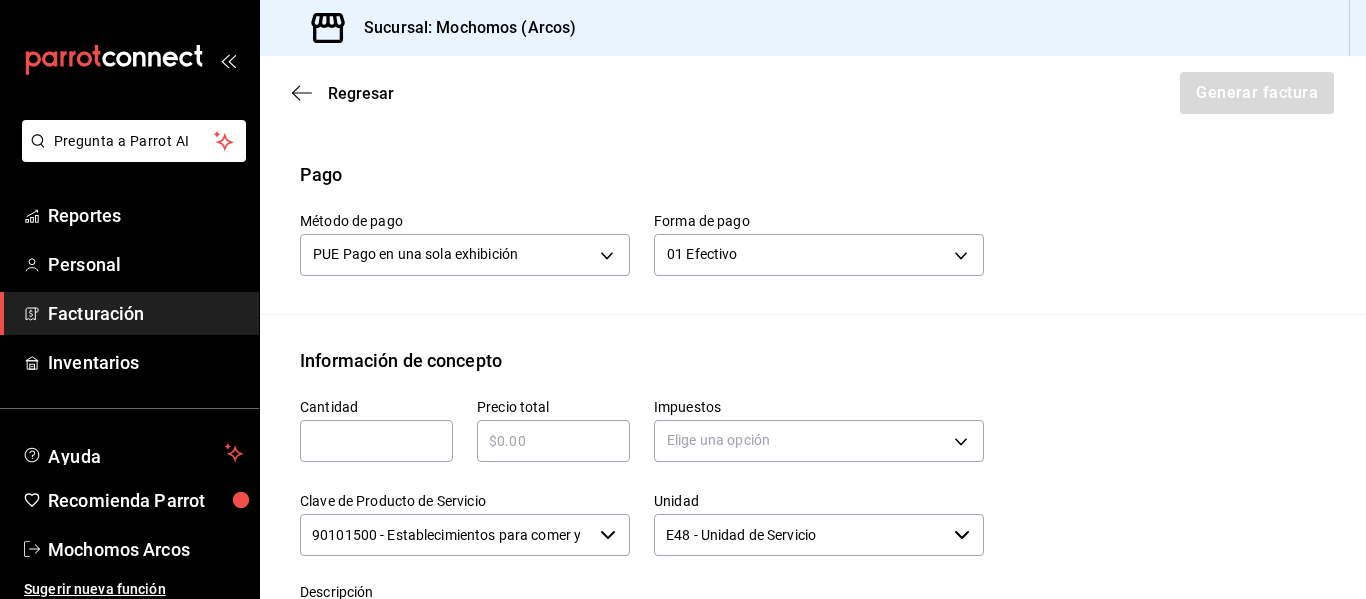 click on "Método de pago PUE   Pago en una sola exhibición PUE Forma de pago 01   Efectivo 01" at bounding box center (813, 251) 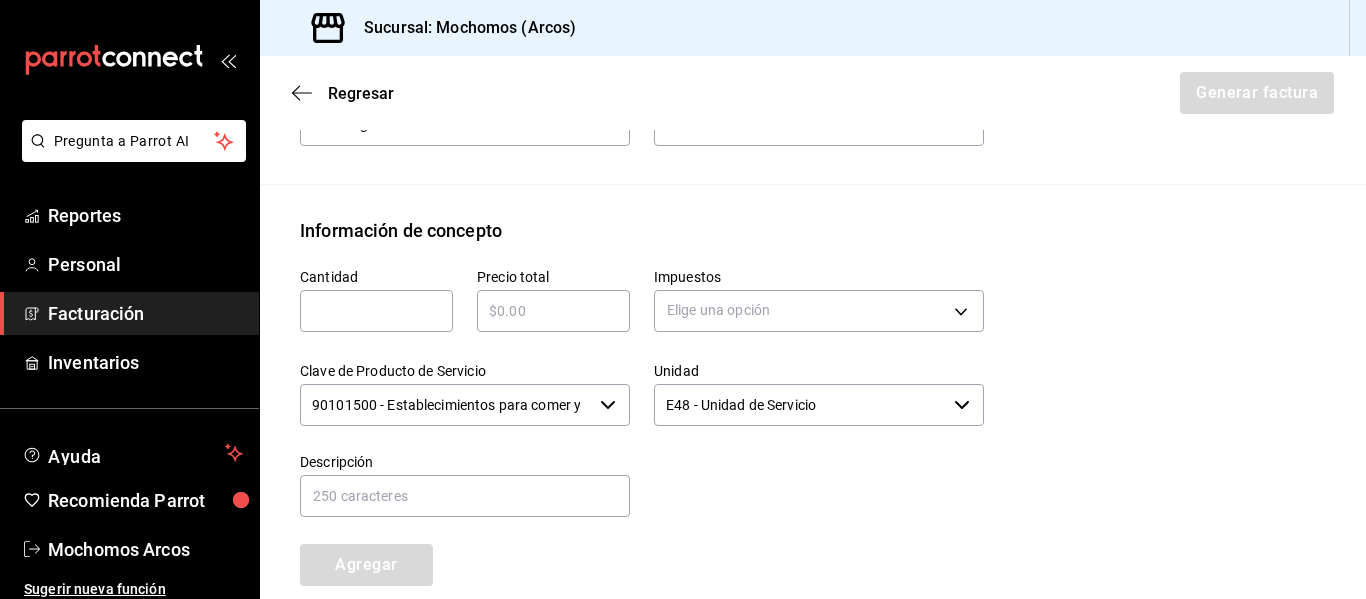 scroll, scrollTop: 737, scrollLeft: 0, axis: vertical 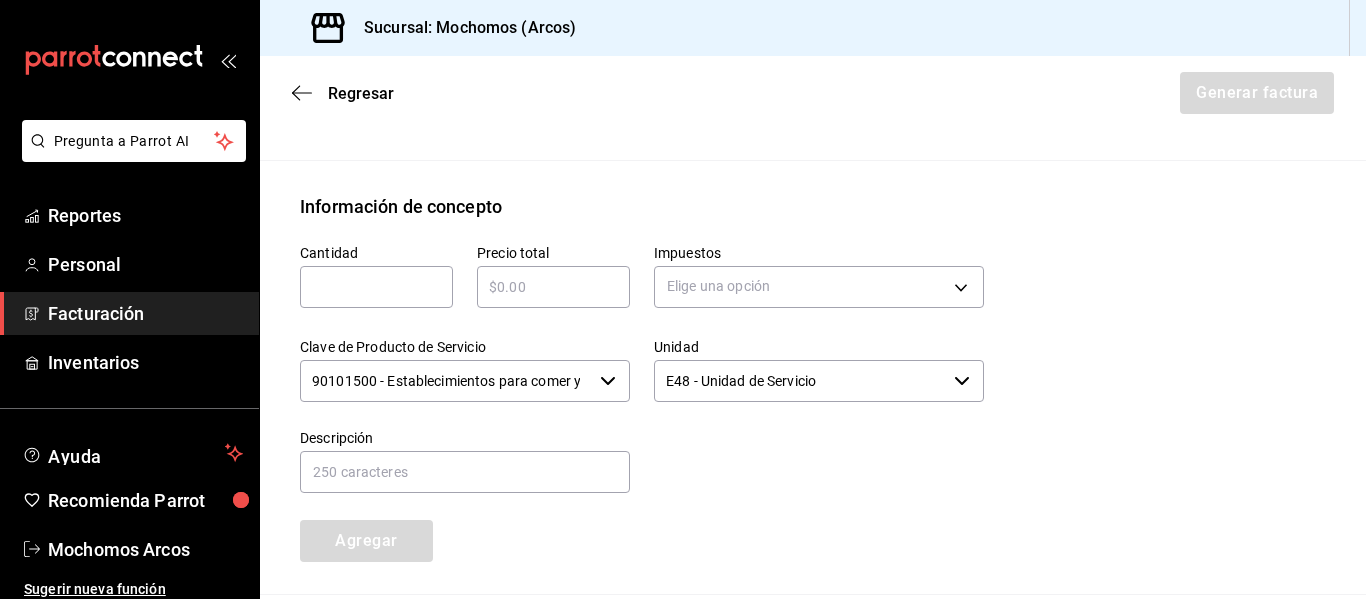click at bounding box center (376, 287) 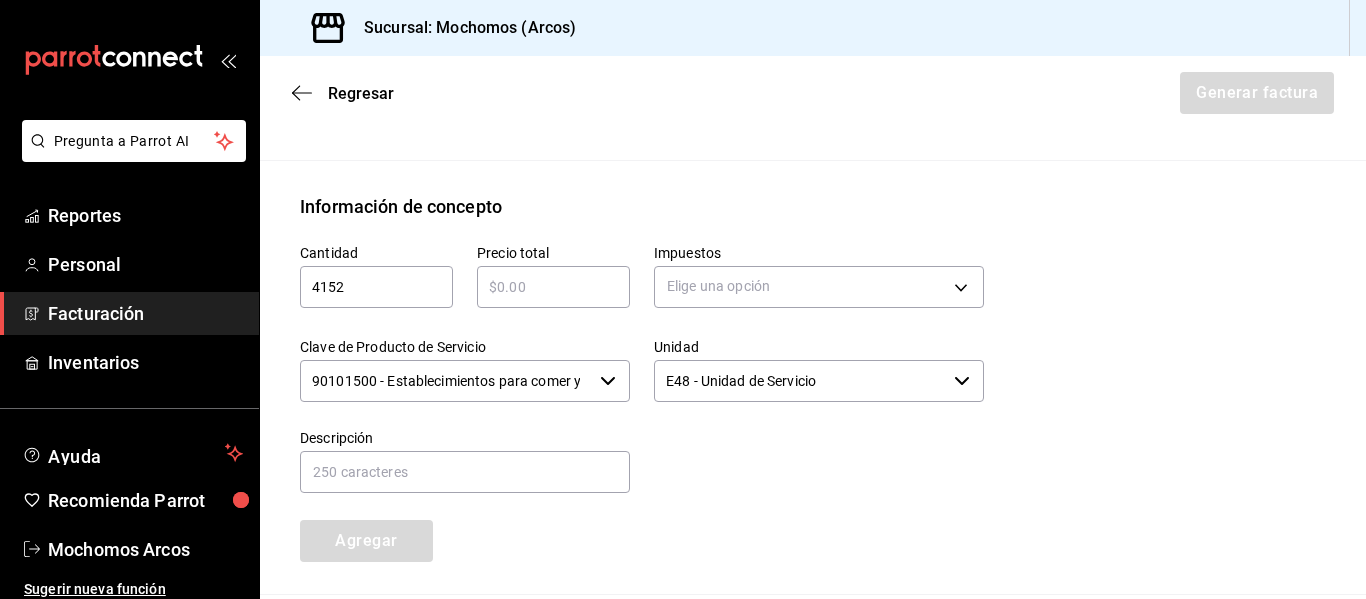type on "4152" 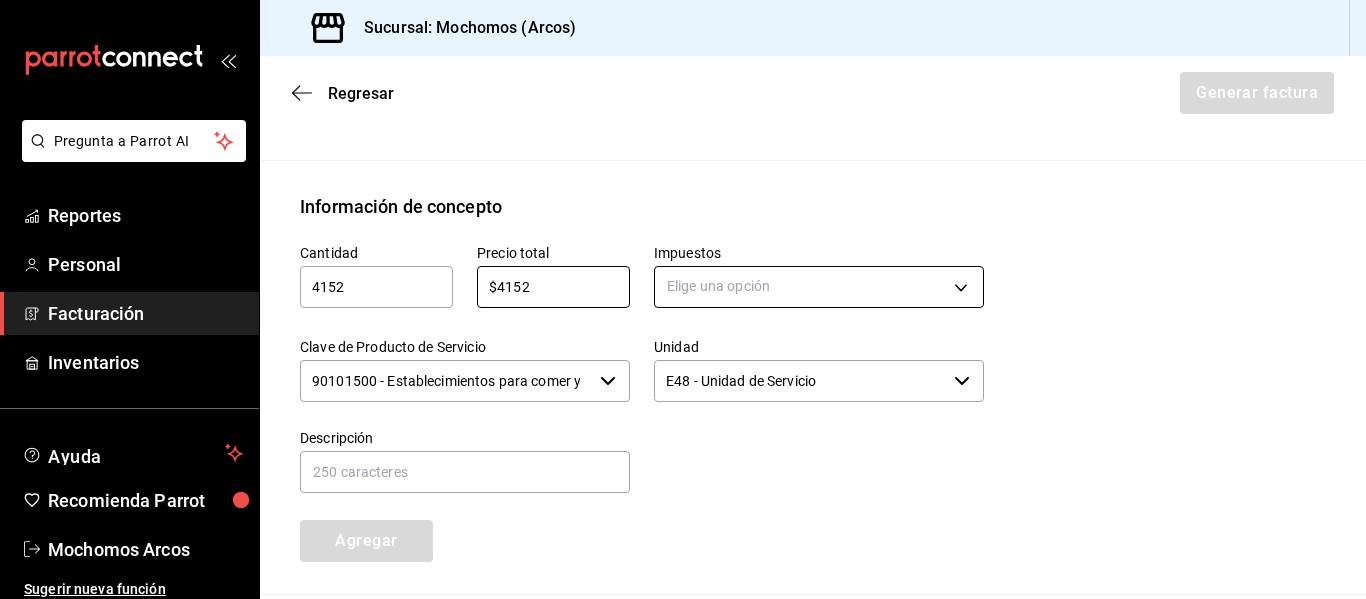 type on "$4152" 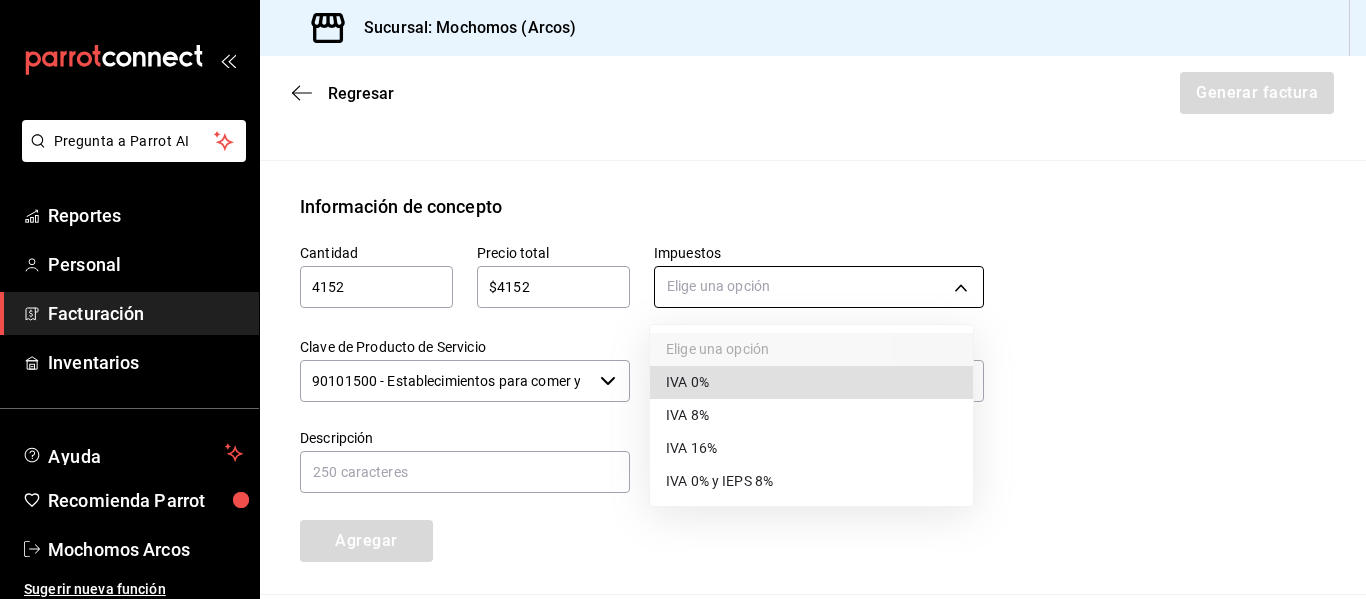 click on "Pregunta a Parrot AI Reportes   Personal   Facturación   Inventarios   Ayuda Recomienda Parrot   Mochomos Arcos   Sugerir nueva función   Sucursal: Mochomos (Arcos) Regresar Generar factura Emisor Perfil fiscal MERCADO DE EXPERIENCIAS Tipo de comprobante Ingreso Receptor Nombre / Razón social PROPANGOL RFC Receptor PRO1511235A4 Régimen fiscal General de Ley Personas Morales Uso de CFDI G03: Gastos en general Correo electrónico ventas@propangol.com Elige cómo quieres agregar los conceptos a tu factura Manualmente Asociar orden Pago Método de pago PUE   Pago en una sola exhibición PUE Forma de pago 01   Efectivo 01 Información de concepto Cantidad 4152 ​ Precio total $4152 ​ Impuestos Elige una opción Clave de Producto de Servicio 90101500 - Establecimientos para comer y beber ​ Unidad E48 - Unidad de Servicio ​ Descripción Agregar IVA Total $0.00 IEPS Total $0.00 Subtotal $0.00 Total $0.00 Orden Cantidad Clave Unidad Monto Impuesto Subtotal Total GANA 1 MES GRATIS EN TU SUSCRIPCIÓN AQUÍ" at bounding box center [683, 299] 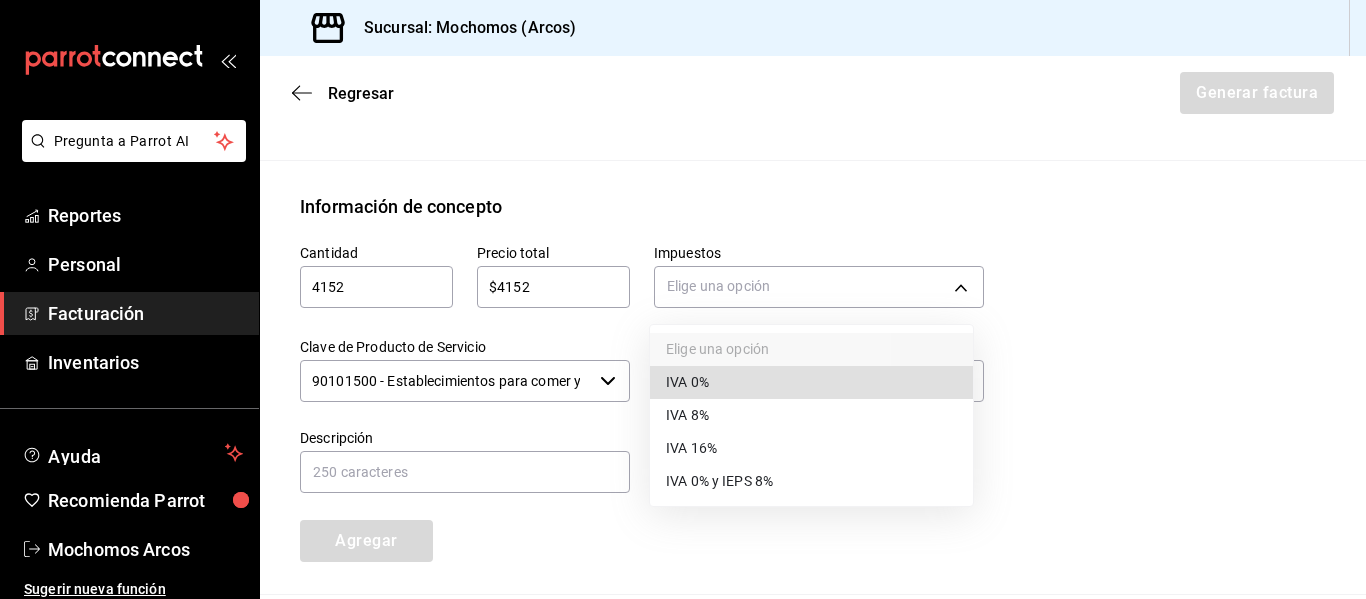 click on "IVA 16%" at bounding box center (811, 448) 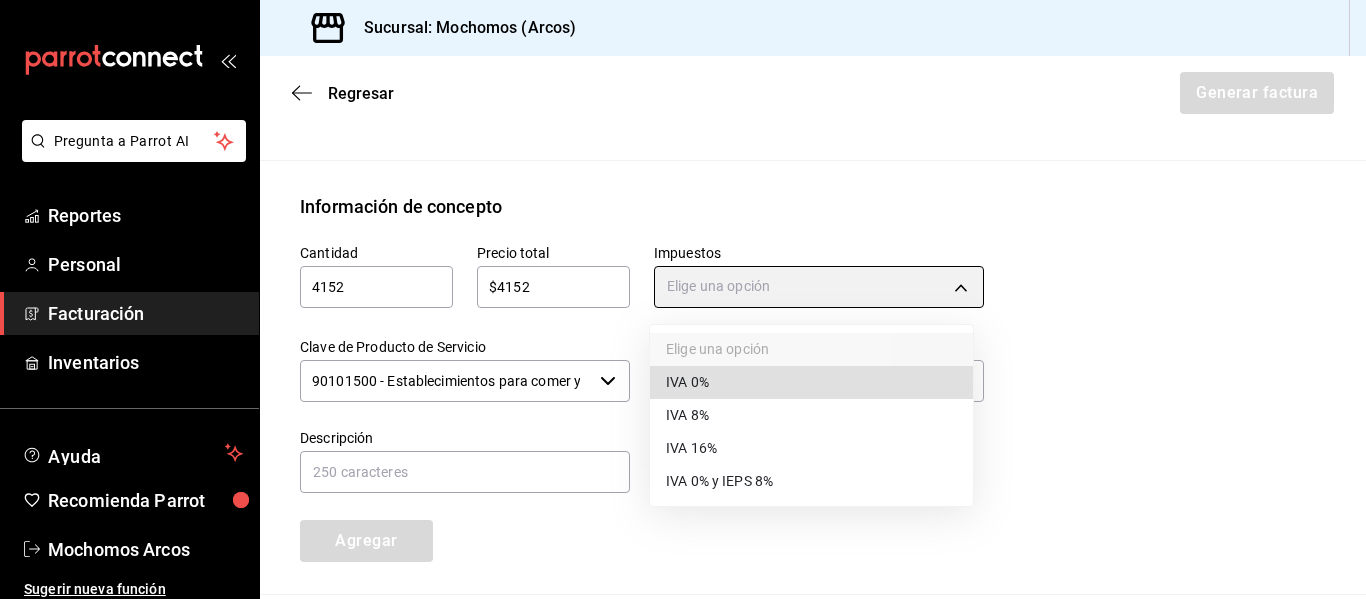 type on "IVA_16" 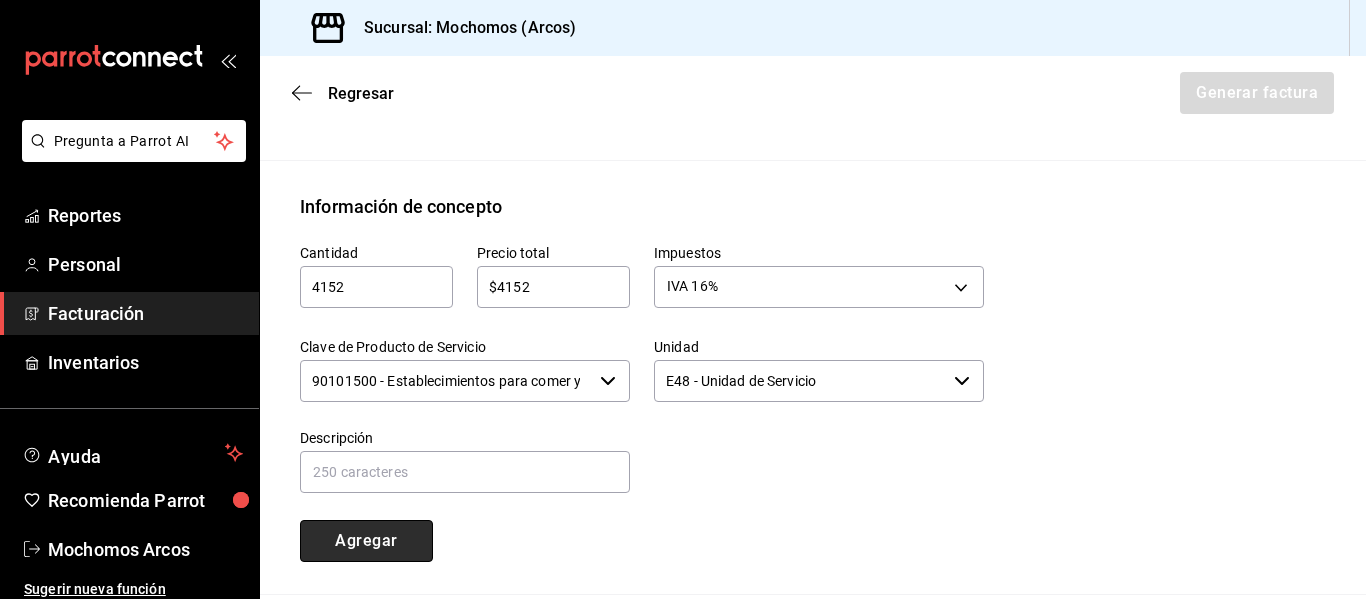 click on "Agregar" at bounding box center [366, 541] 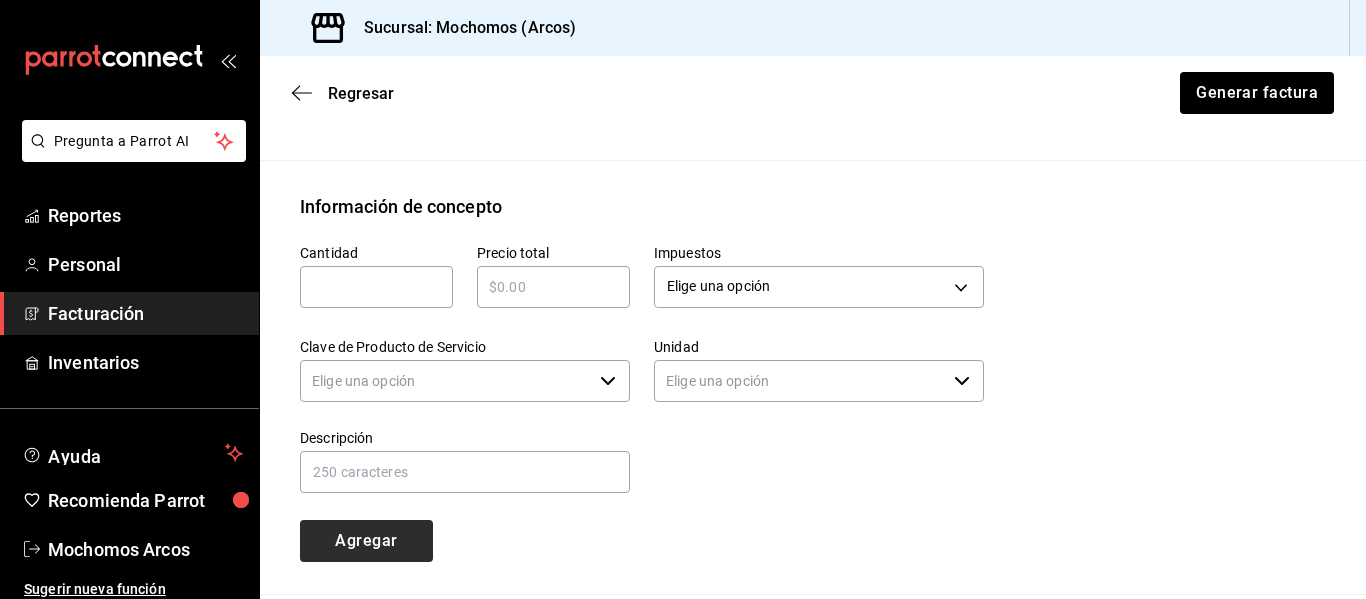 type 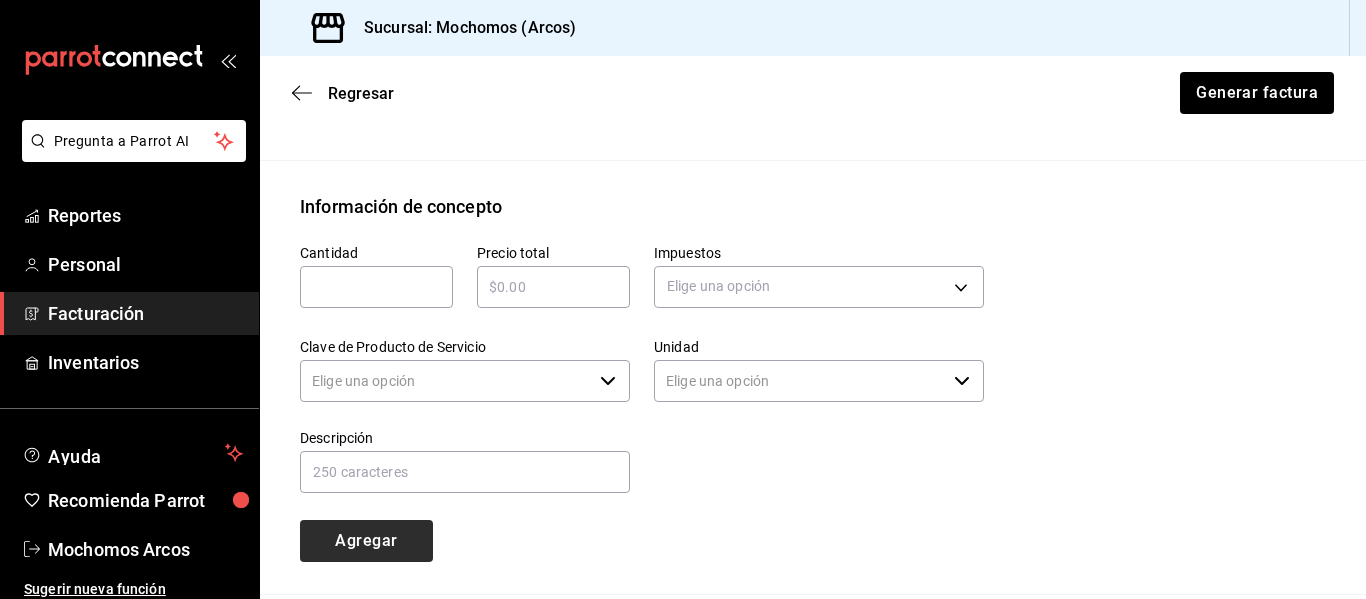 type on "90101500 - Establecimientos para comer y beber" 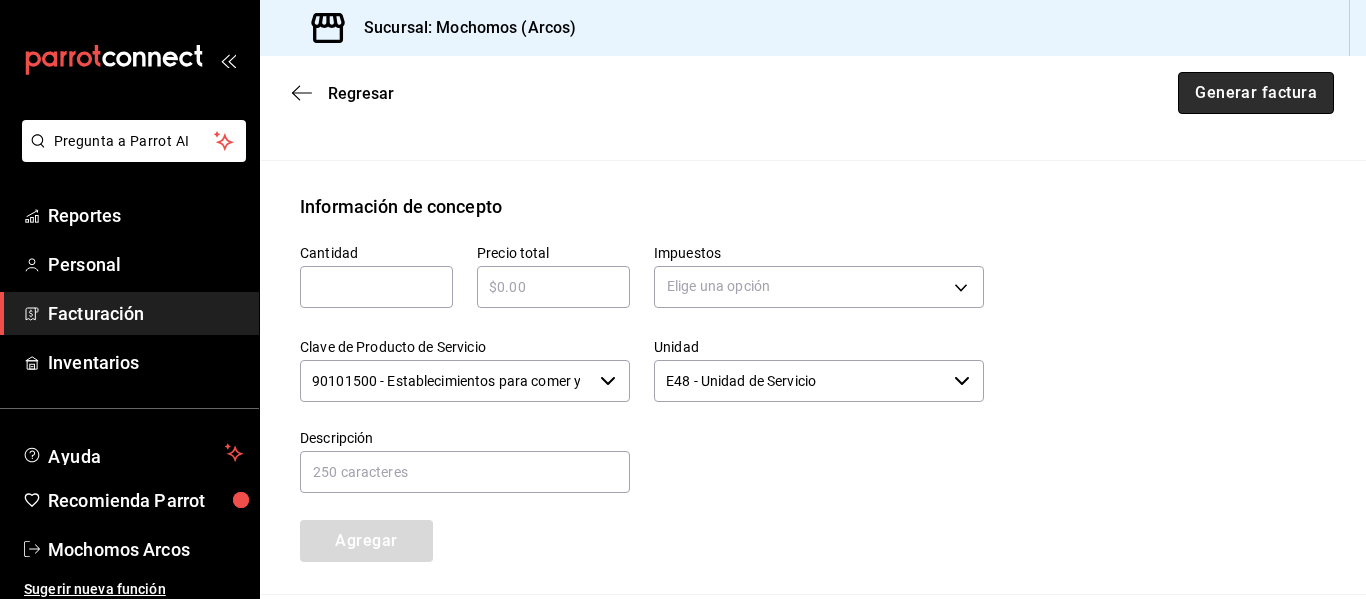 click on "Generar factura" at bounding box center (1256, 93) 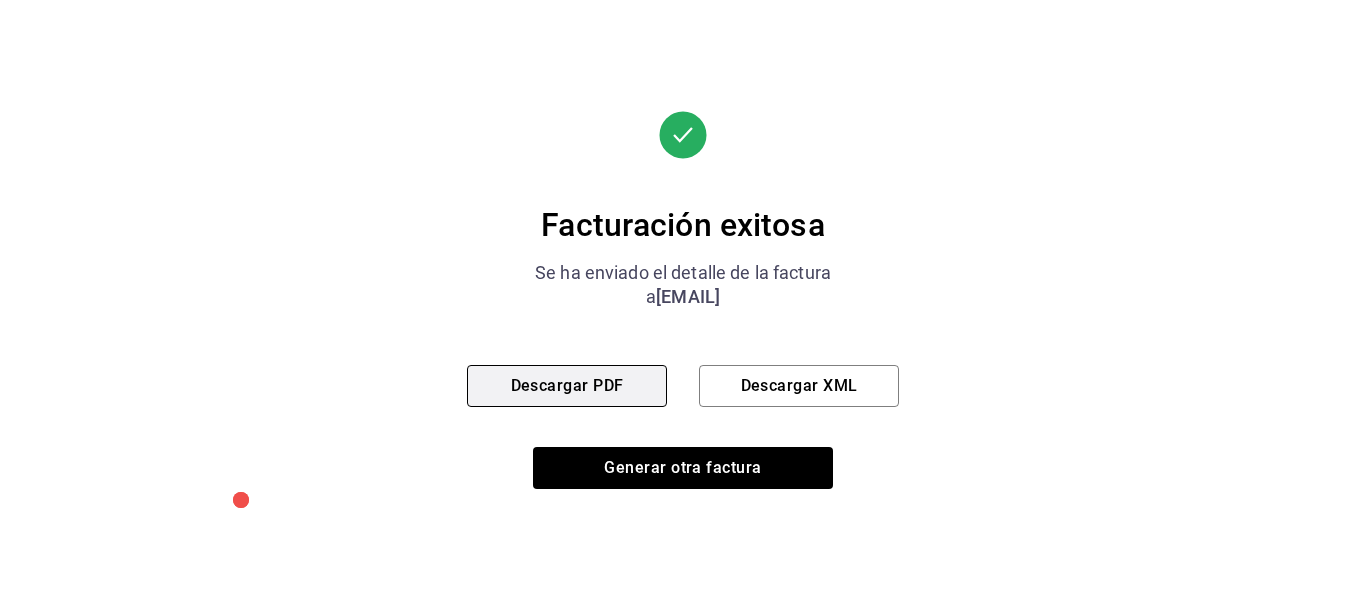 click on "Descargar PDF" at bounding box center (567, 386) 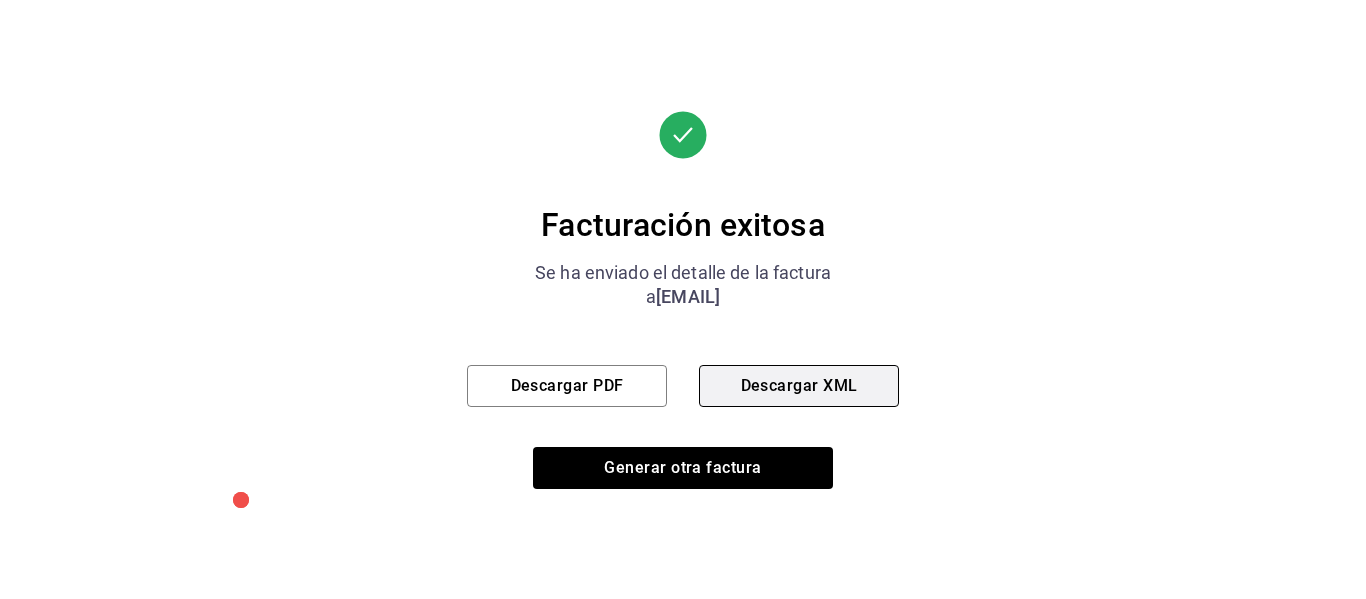 click on "Descargar XML" at bounding box center [799, 386] 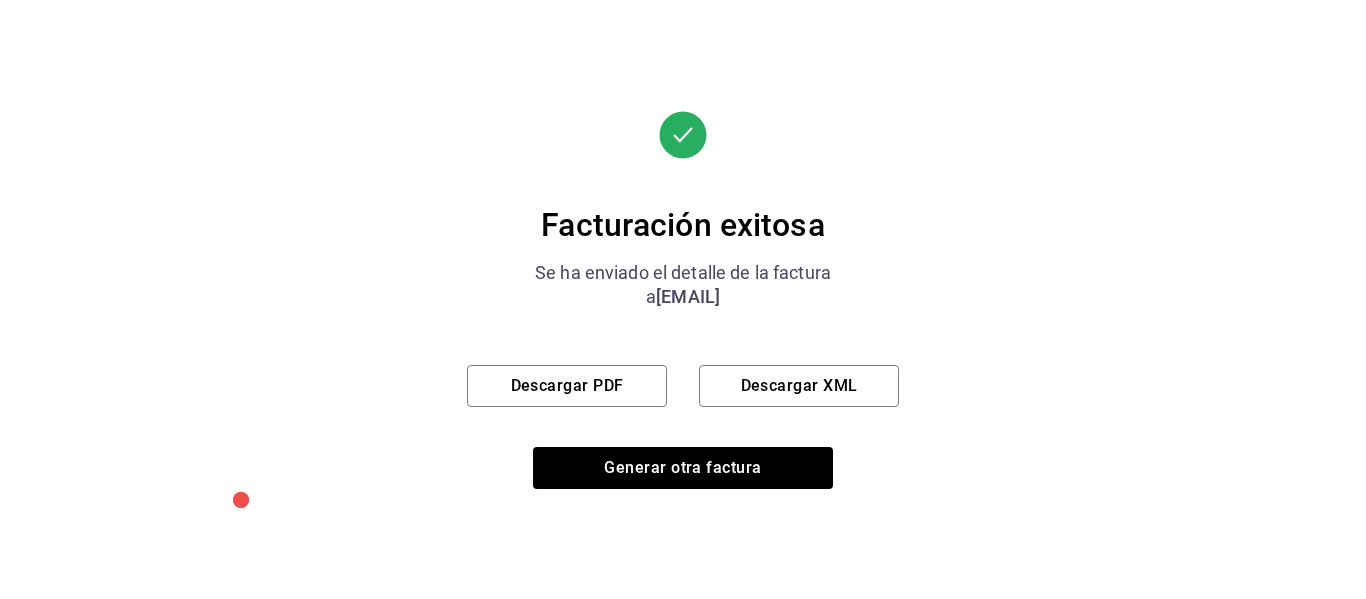 click on "Facturación exitosa Se ha enviado el detalle de la factura a  ventas@propangol.com Descargar PDF Descargar XML Generar otra factura" at bounding box center (683, 299) 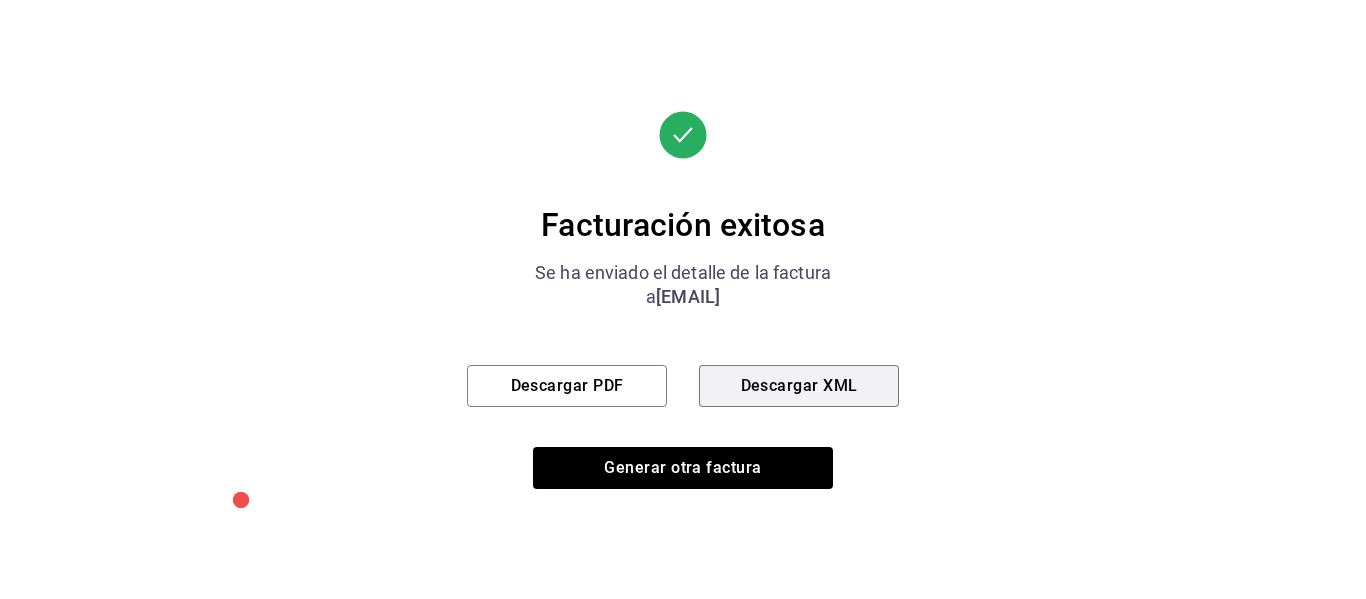 type 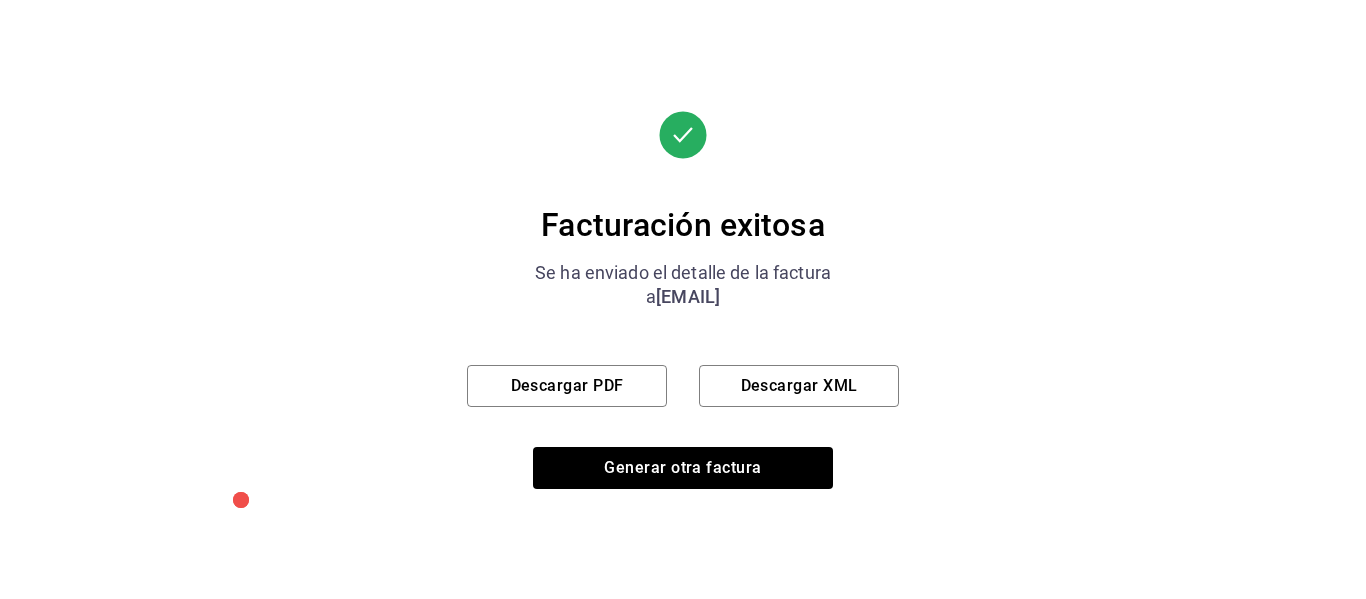 click on "Facturación exitosa Se ha enviado el detalle de la factura a  ventas@propangol.com Descargar PDF Descargar XML Generar otra factura" at bounding box center (683, 299) 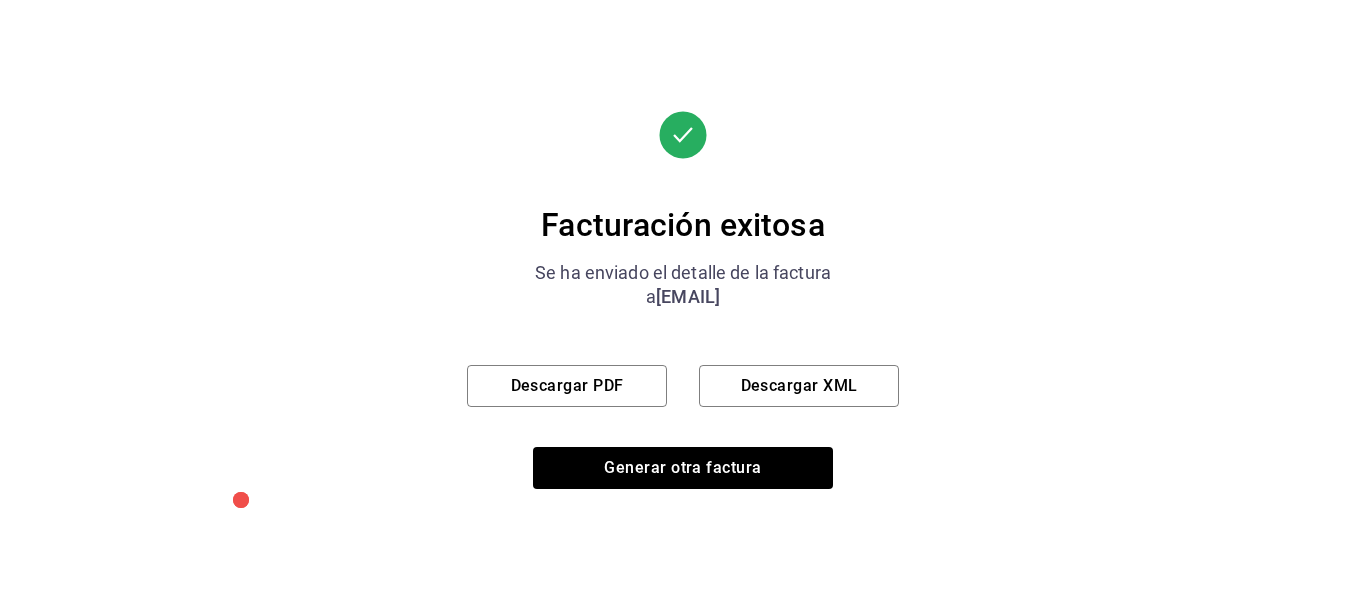 click on "Facturación exitosa Se ha enviado el detalle de la factura a  ventas@propangol.com Descargar PDF Descargar XML Generar otra factura" at bounding box center [683, 299] 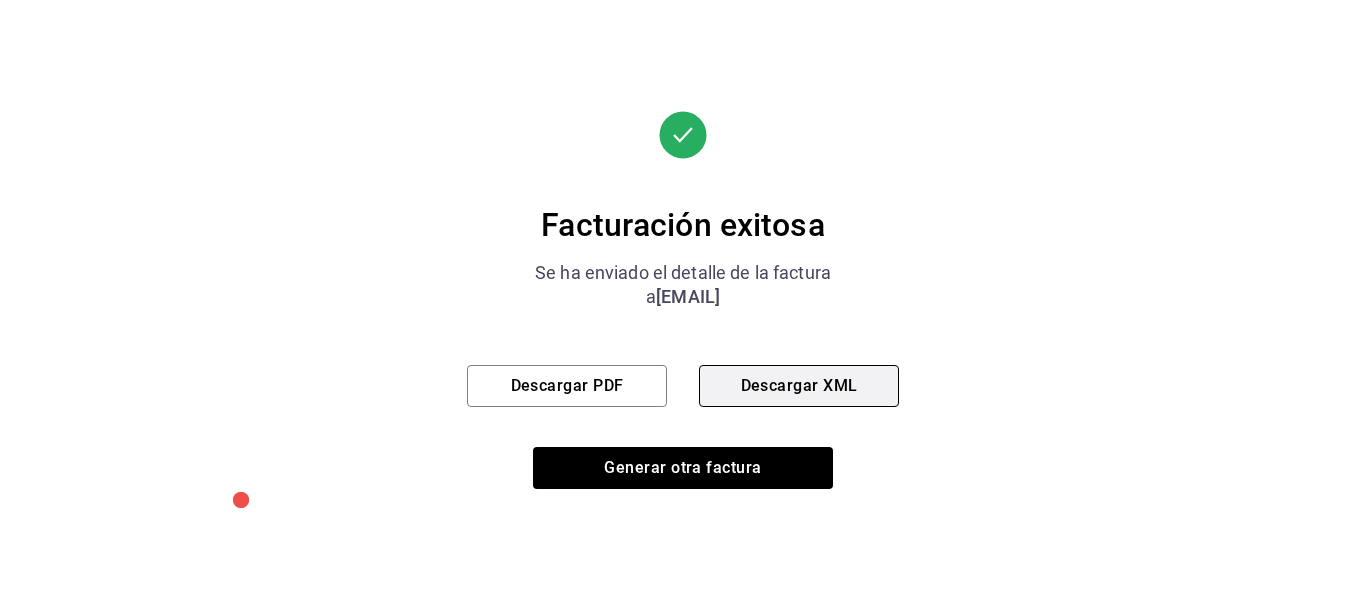 click on "Descargar XML" at bounding box center [799, 386] 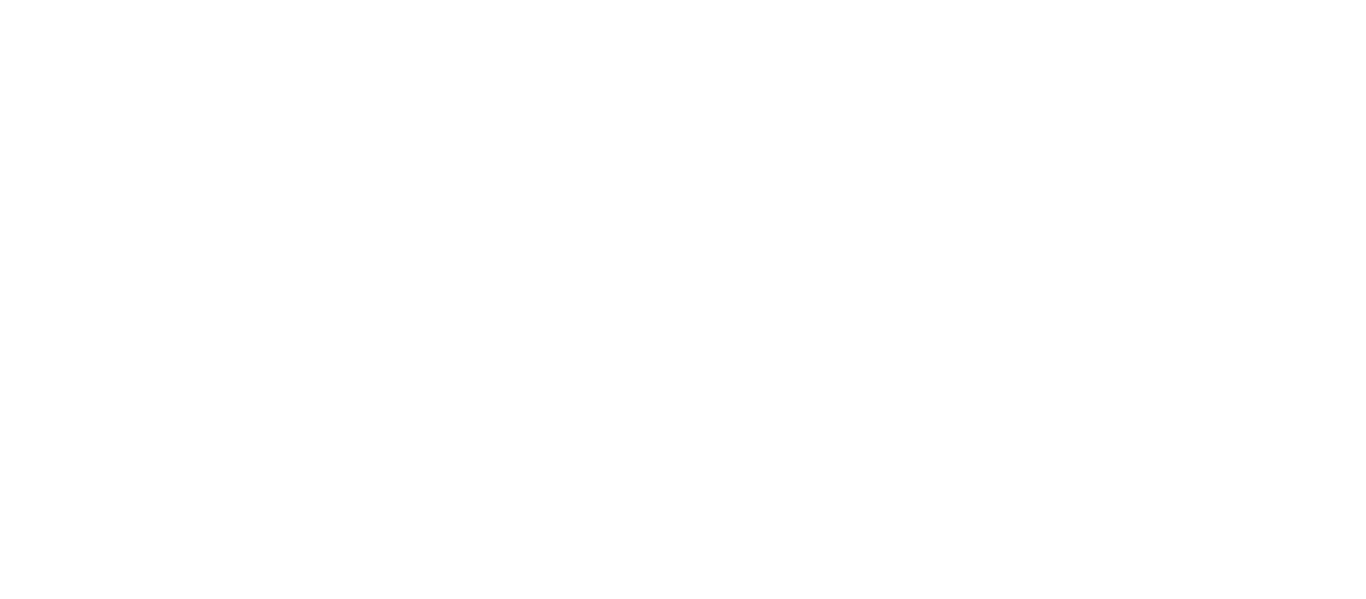 scroll, scrollTop: 0, scrollLeft: 0, axis: both 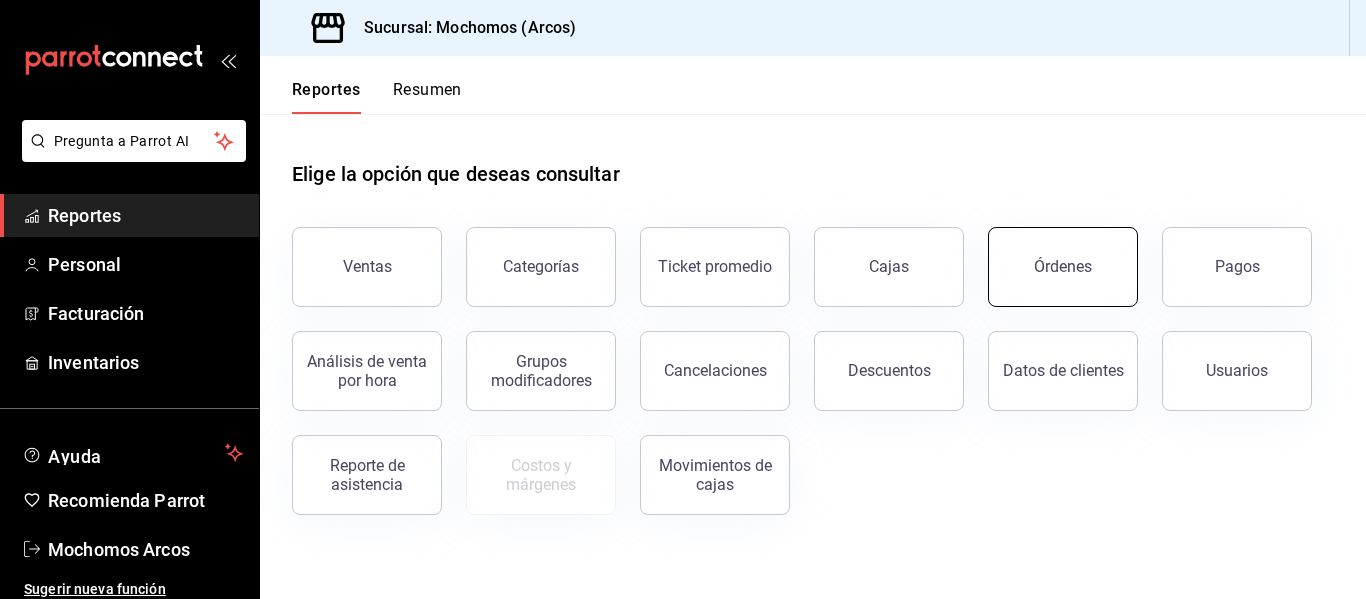 click on "Elige la opción que deseas consultar" at bounding box center (813, 158) 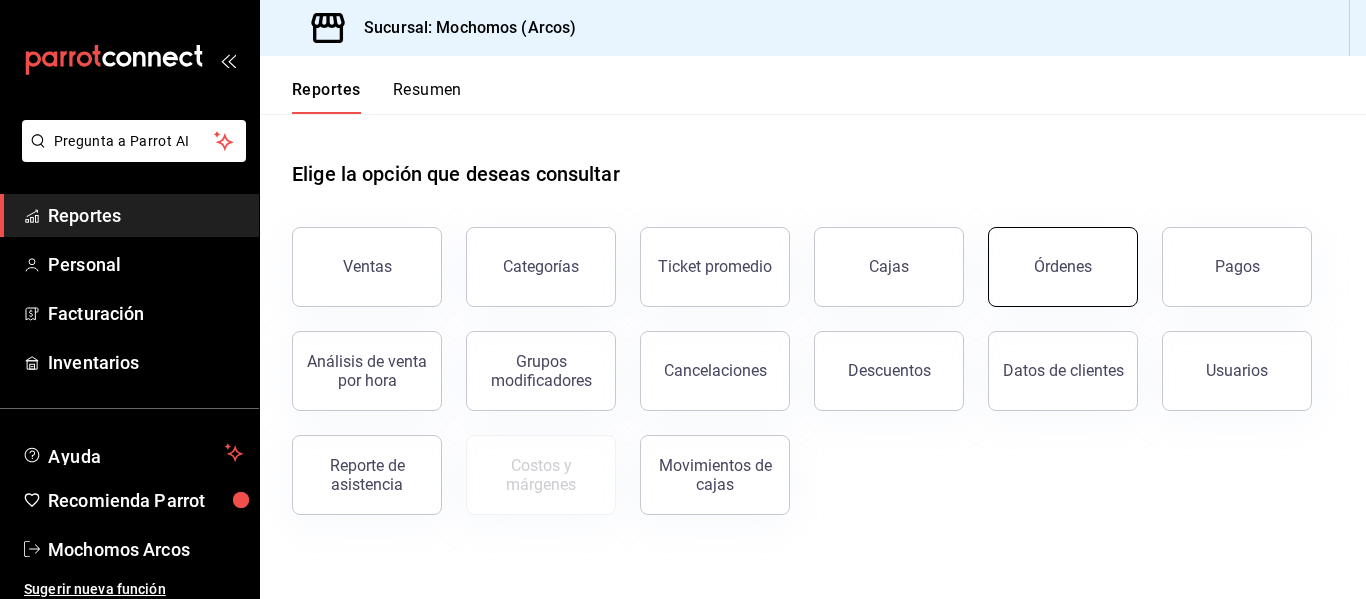 click on "Órdenes" at bounding box center [1063, 267] 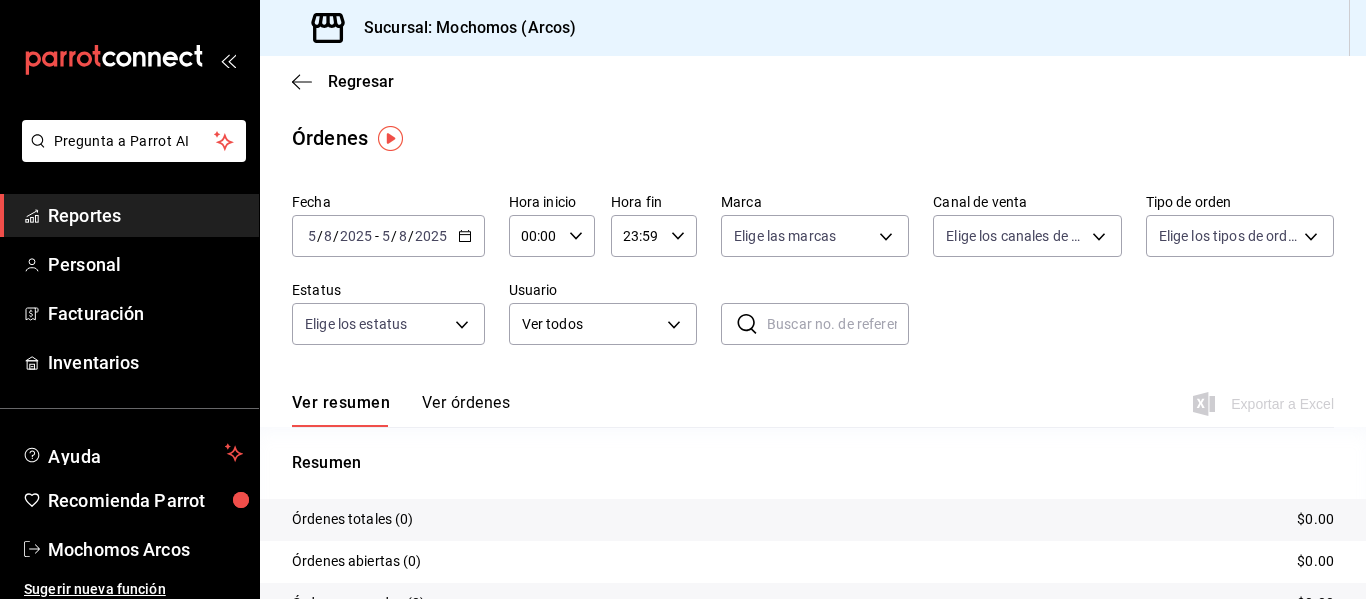 click 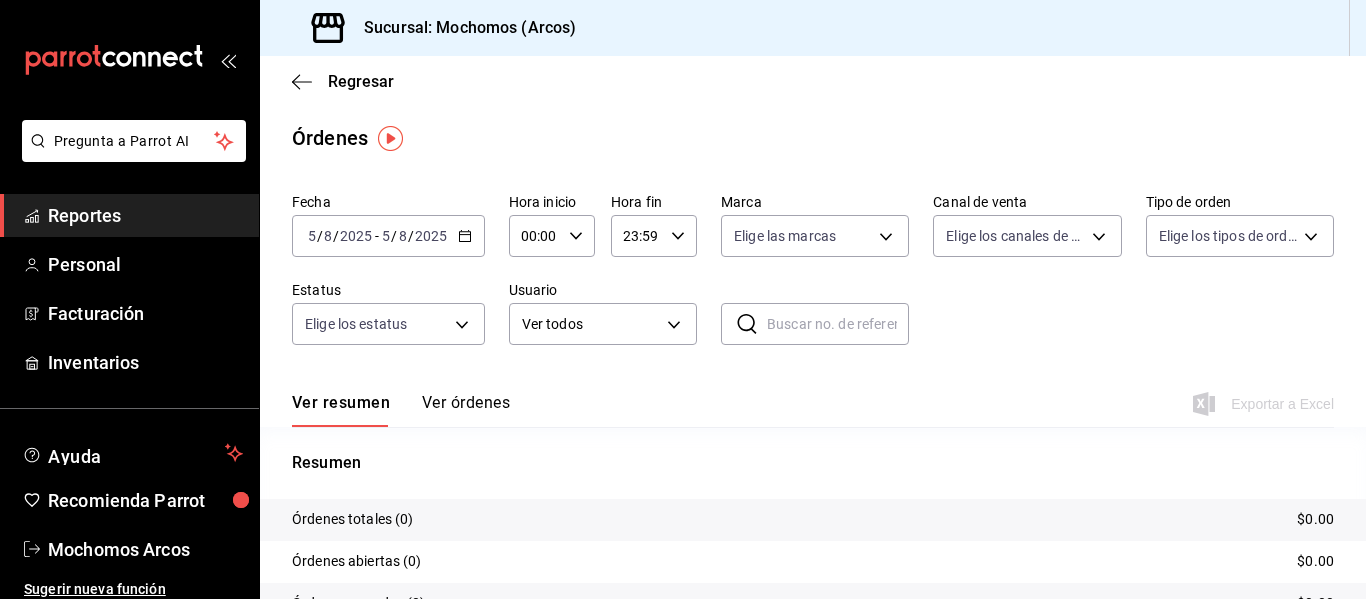 click 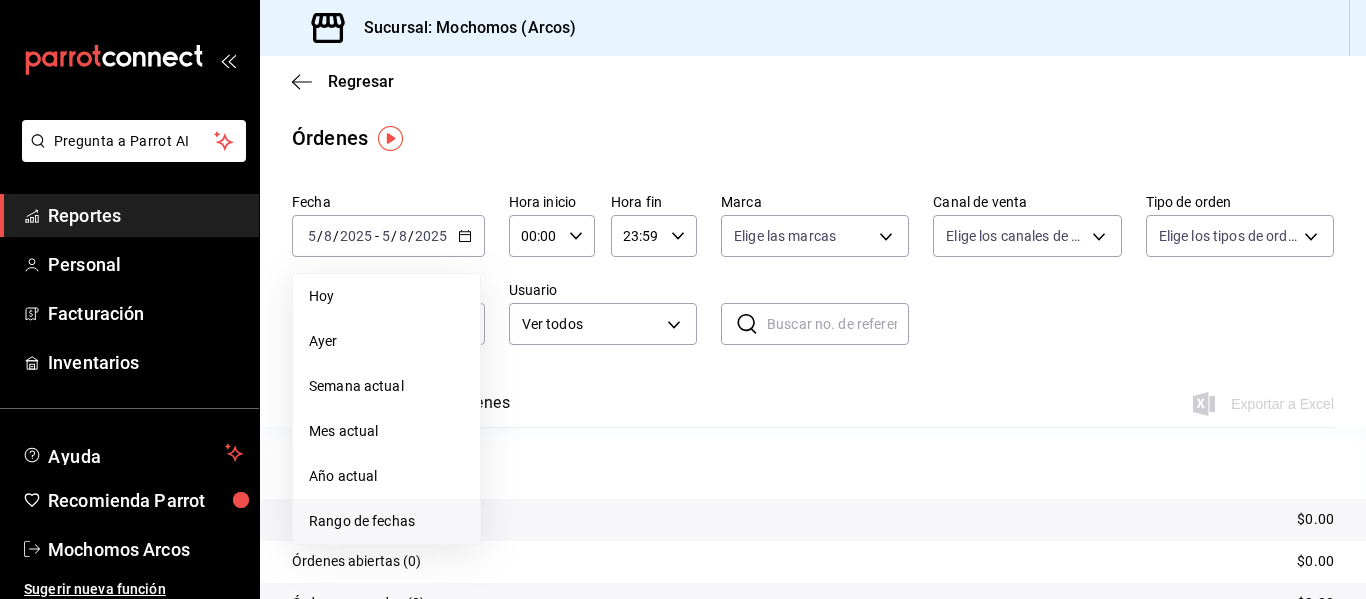 click on "Rango de fechas" at bounding box center (386, 521) 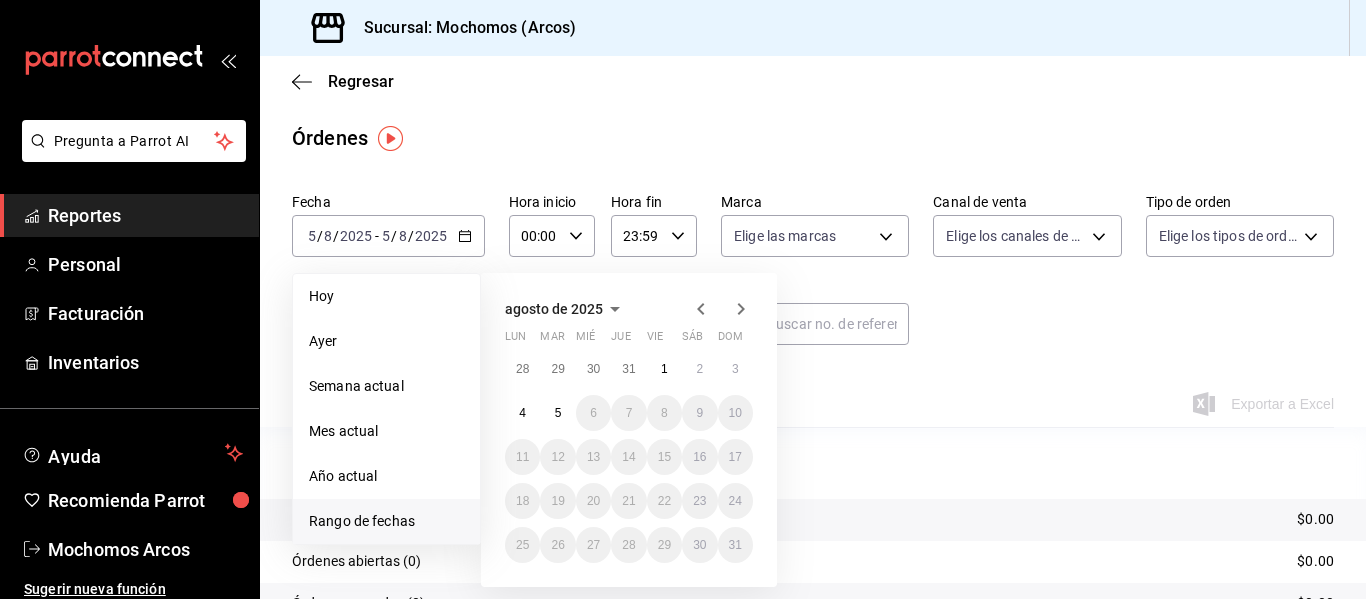 click 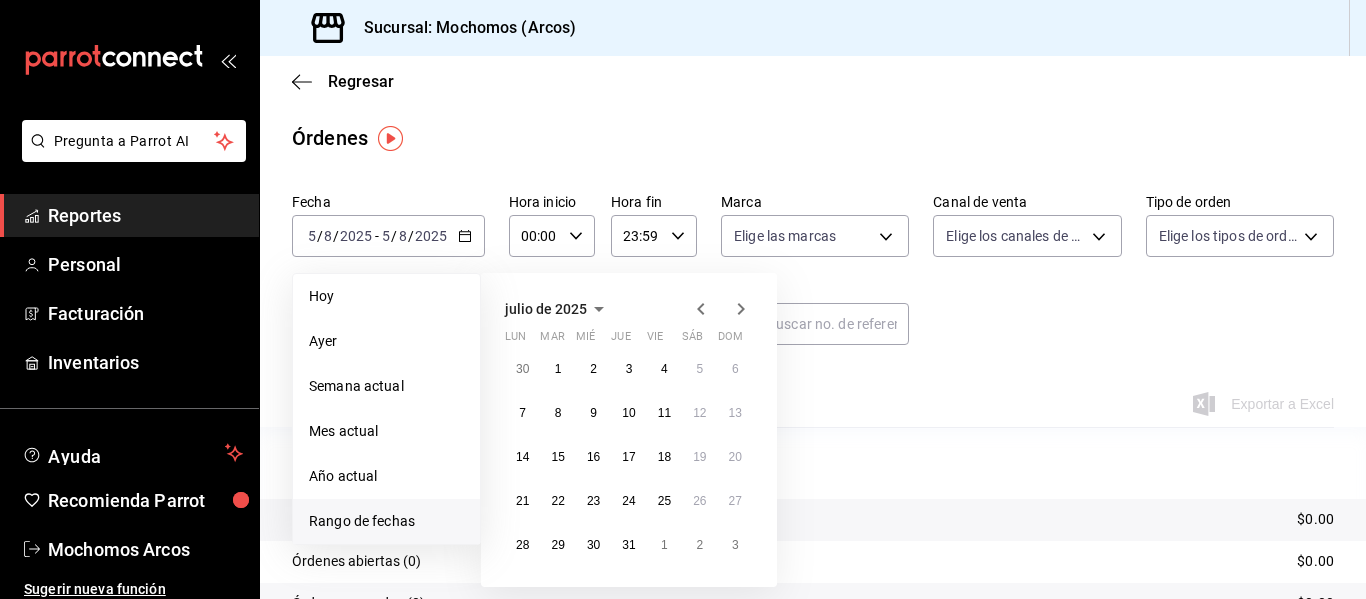 click 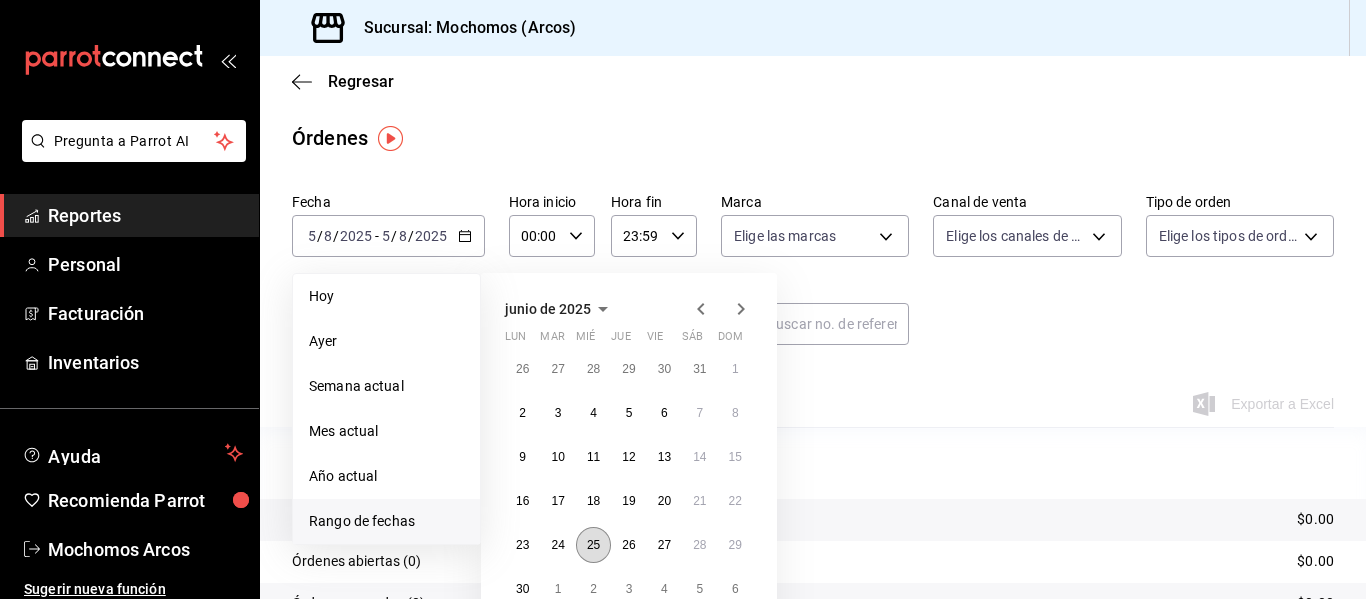 click on "25" at bounding box center (593, 545) 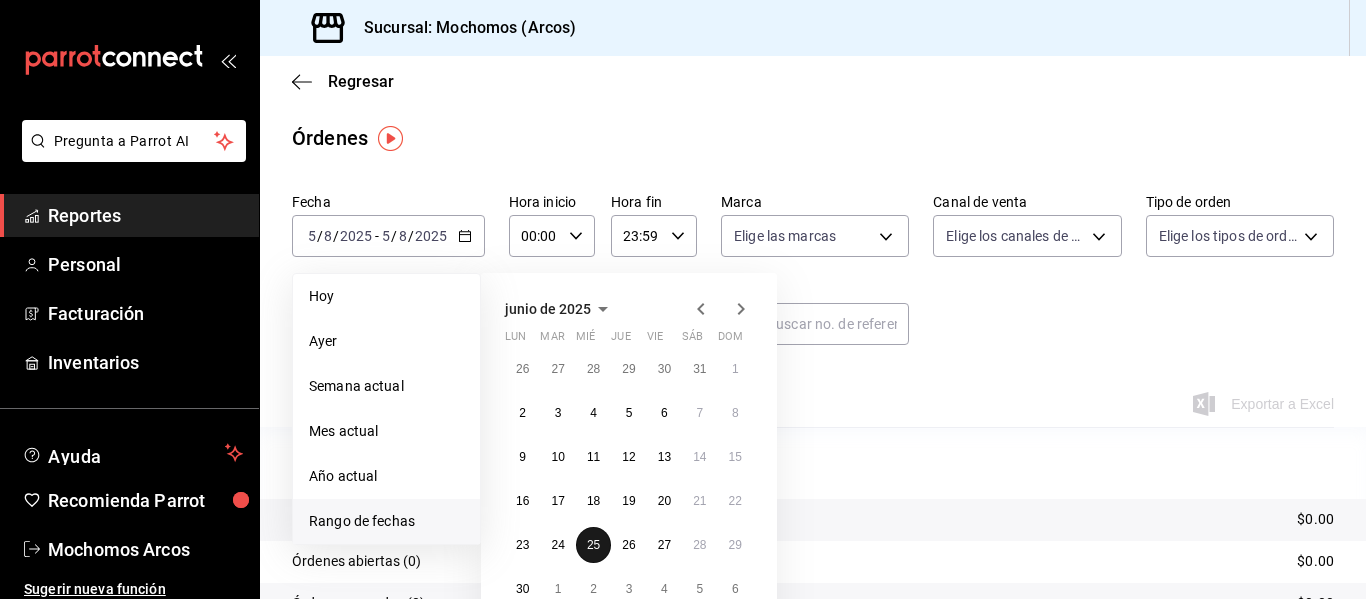 click on "25" at bounding box center (593, 545) 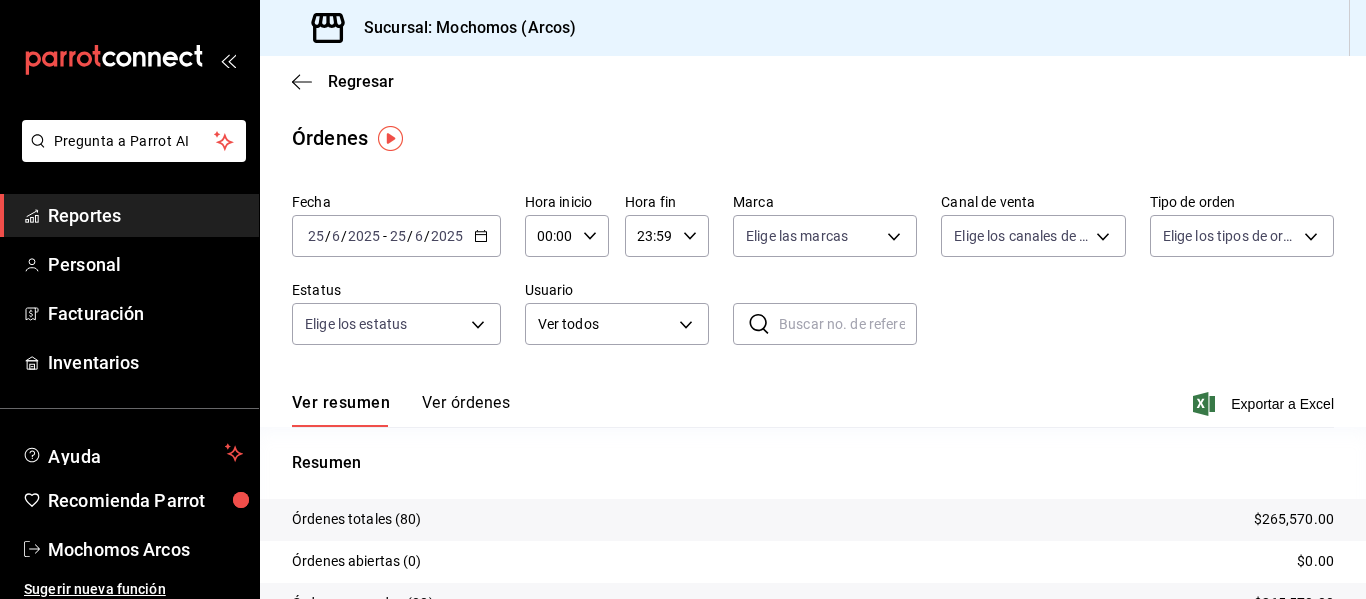 click on "Ver órdenes" at bounding box center (466, 410) 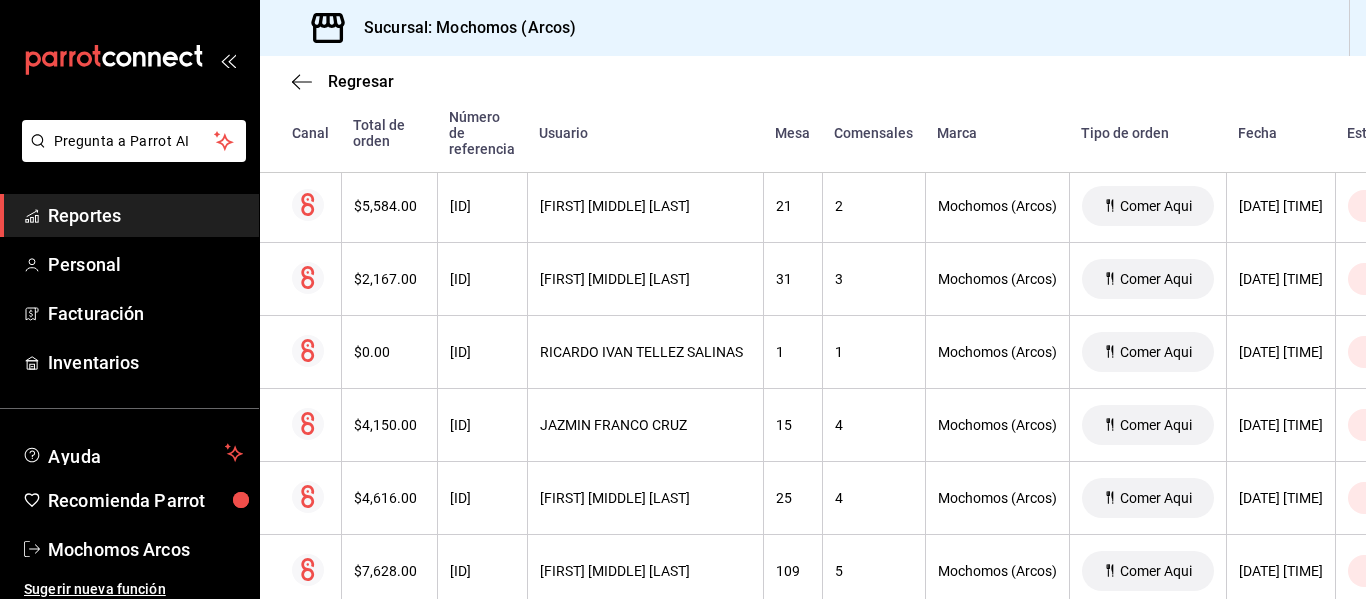 scroll, scrollTop: 5273, scrollLeft: 0, axis: vertical 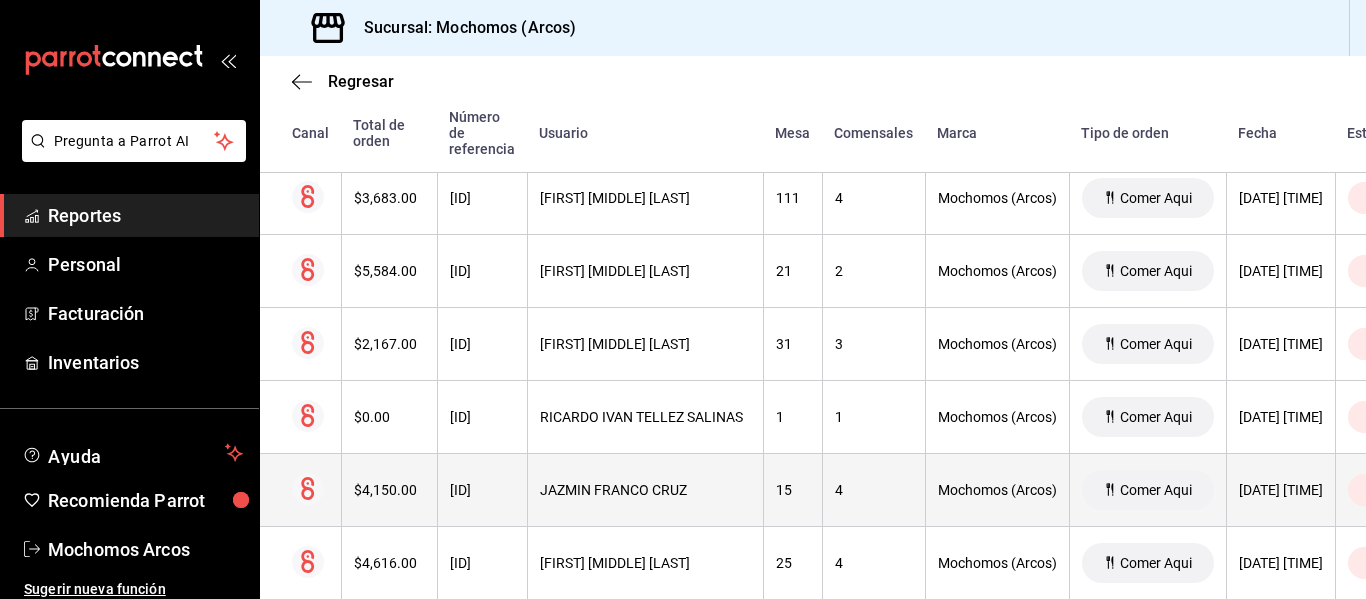 click on "[ID]" at bounding box center [482, 490] 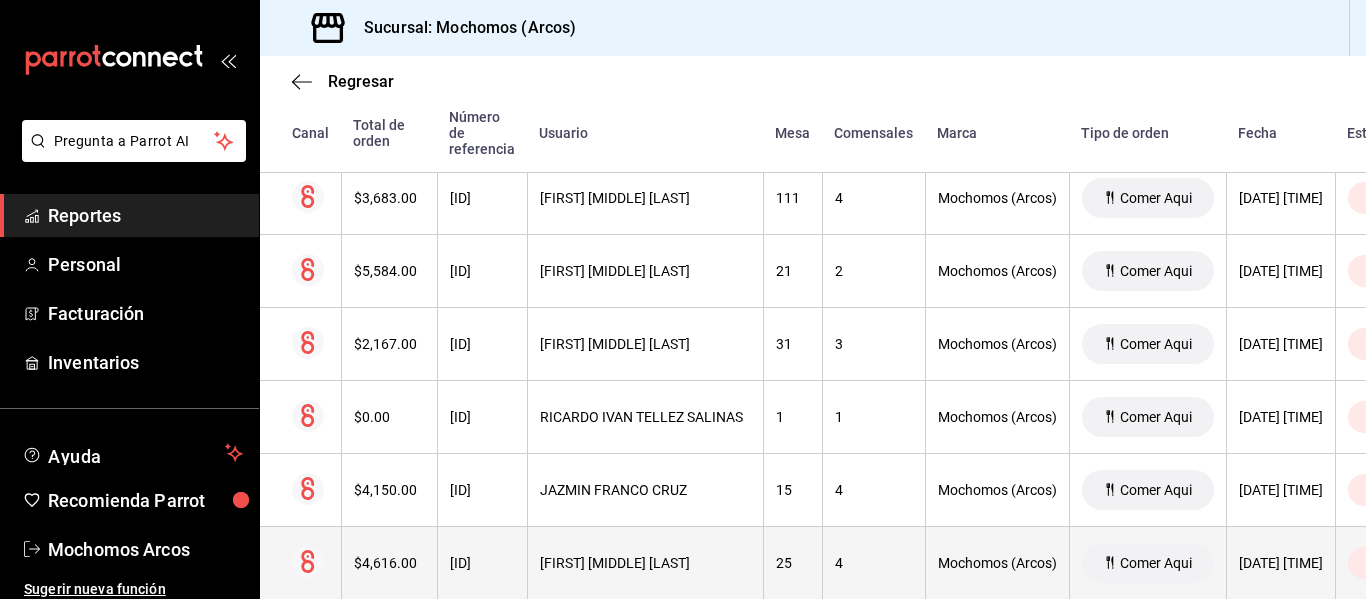 click on "[FIRST] [MIDDLE] [LAST]" at bounding box center [645, 563] 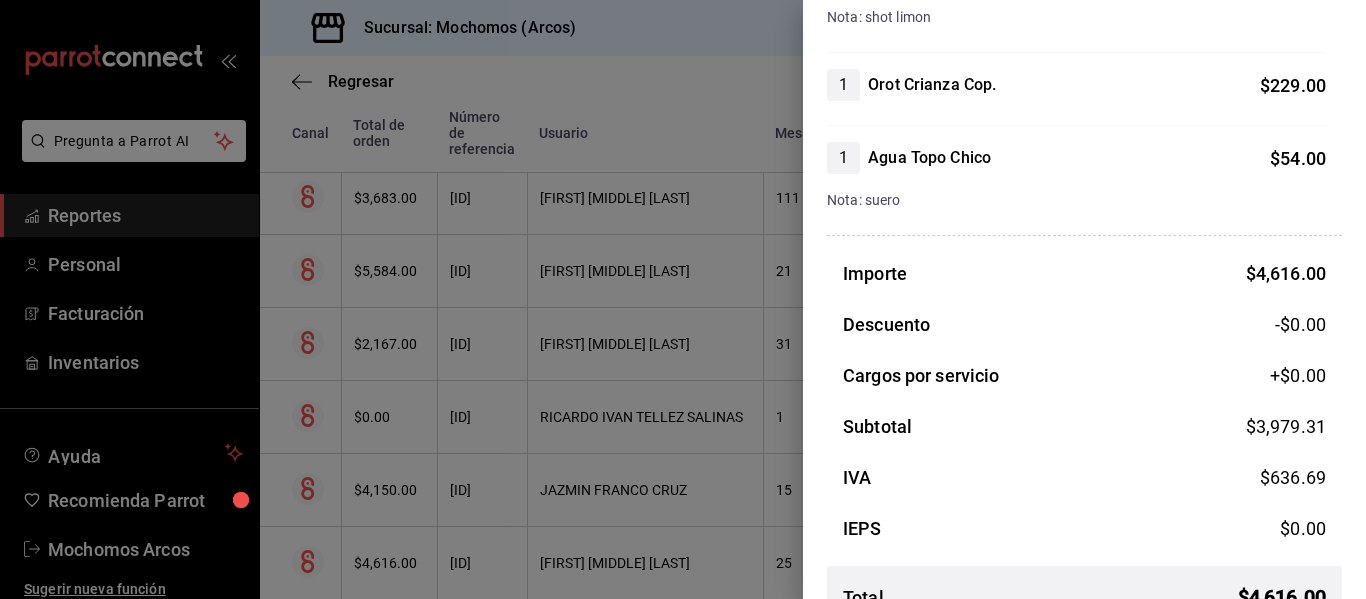 scroll, scrollTop: 1894, scrollLeft: 0, axis: vertical 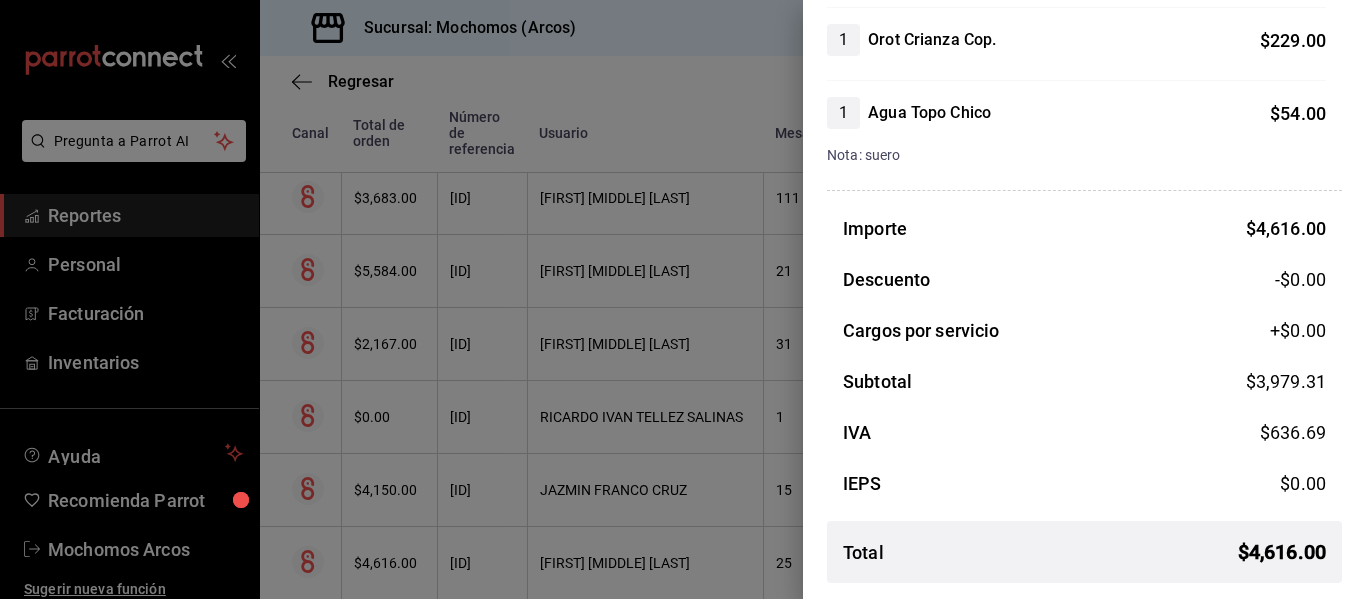 click at bounding box center [683, 299] 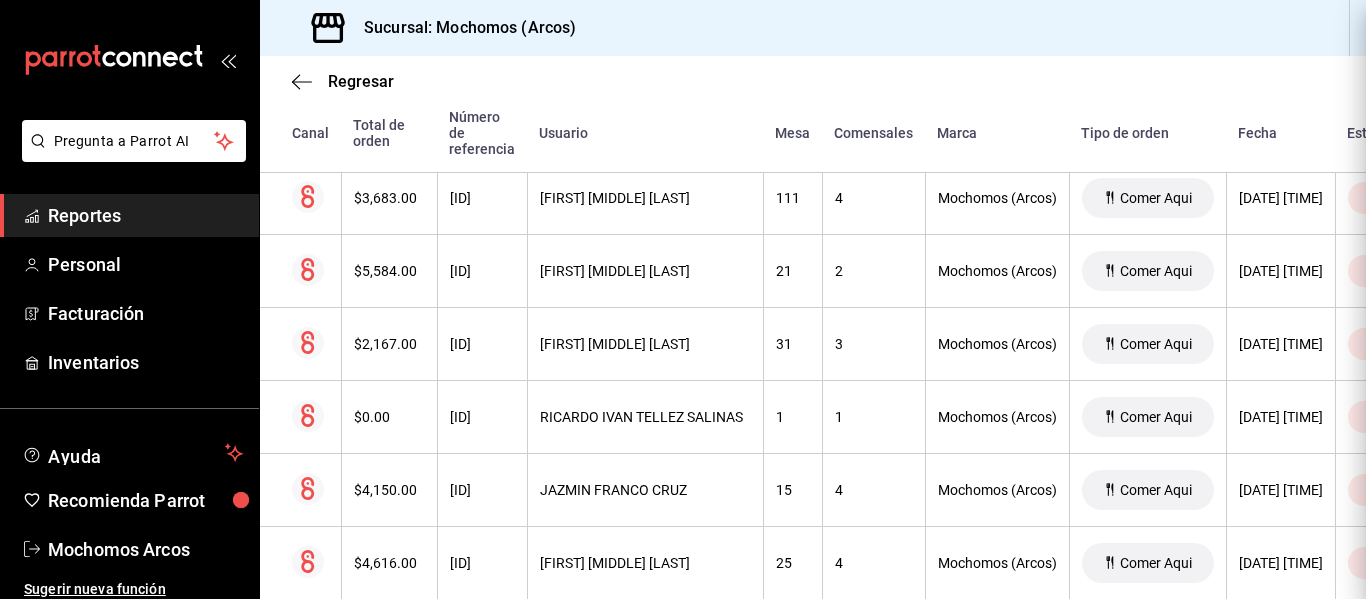 scroll, scrollTop: 0, scrollLeft: 0, axis: both 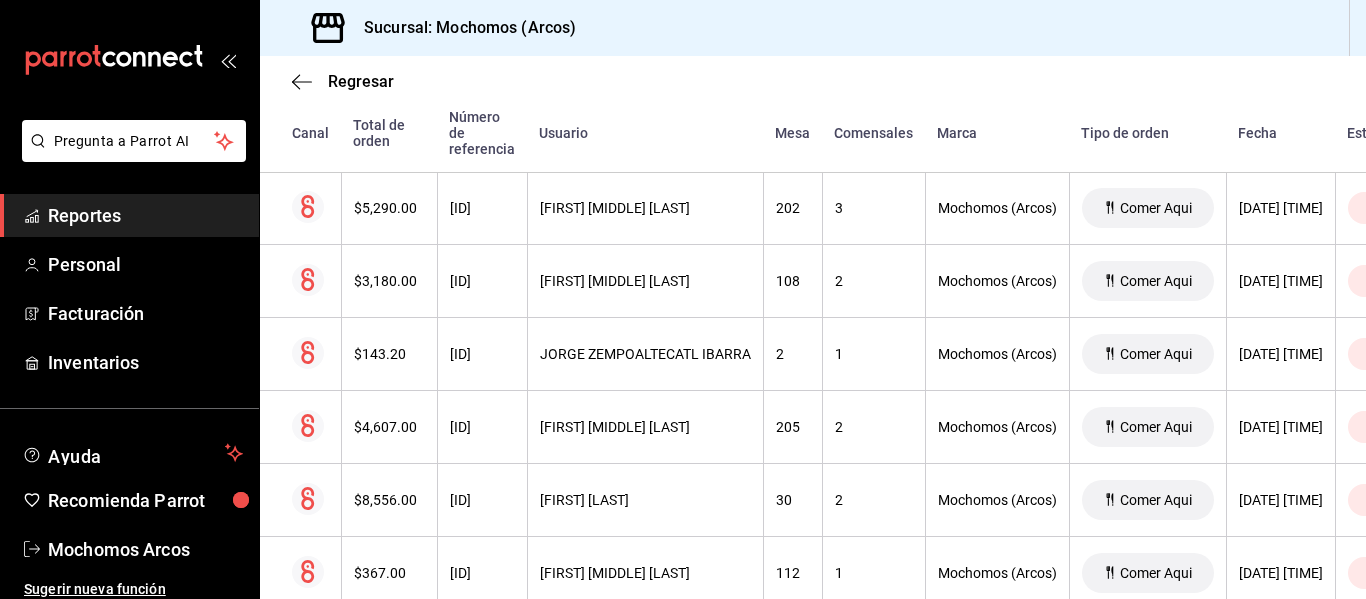 click on "[ID]" at bounding box center (482, 427) 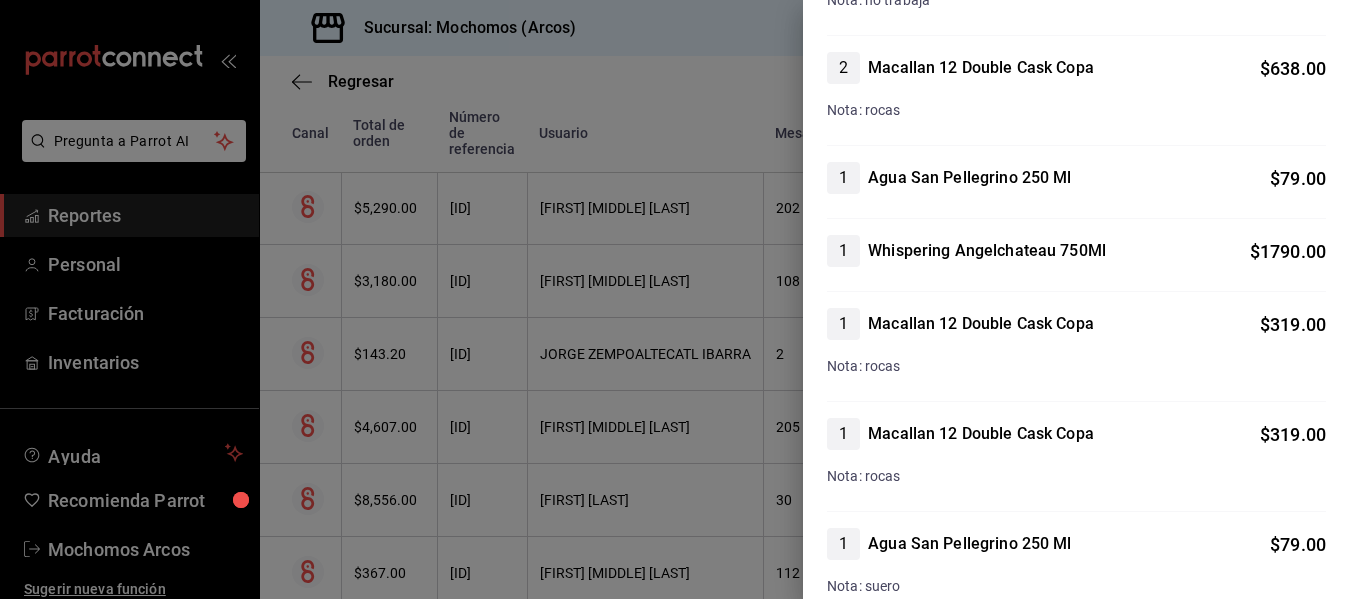 scroll, scrollTop: 517, scrollLeft: 0, axis: vertical 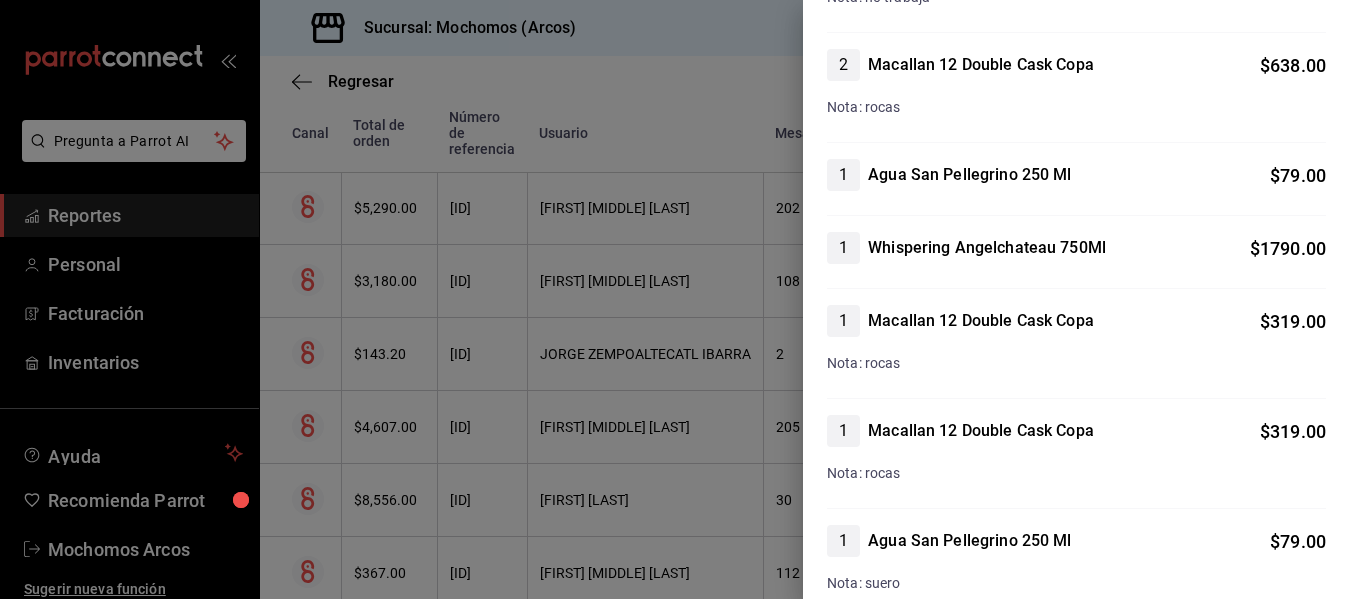 click at bounding box center [683, 299] 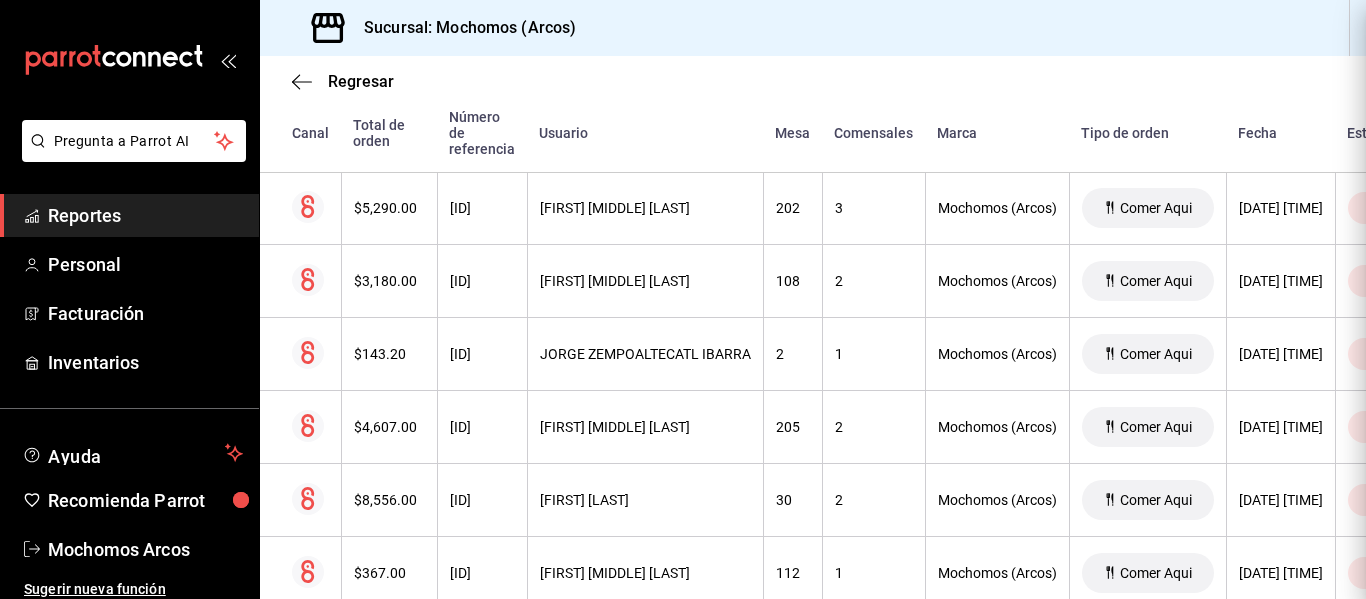 scroll, scrollTop: 0, scrollLeft: 0, axis: both 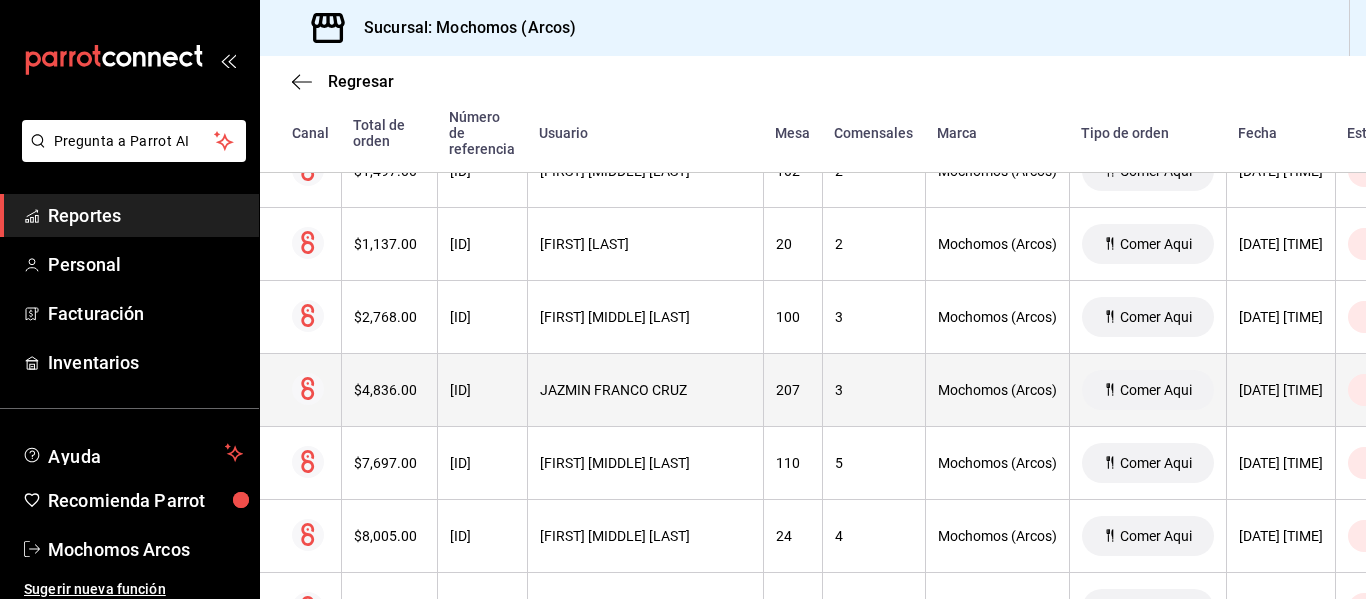 click on "[ID]" at bounding box center [482, 390] 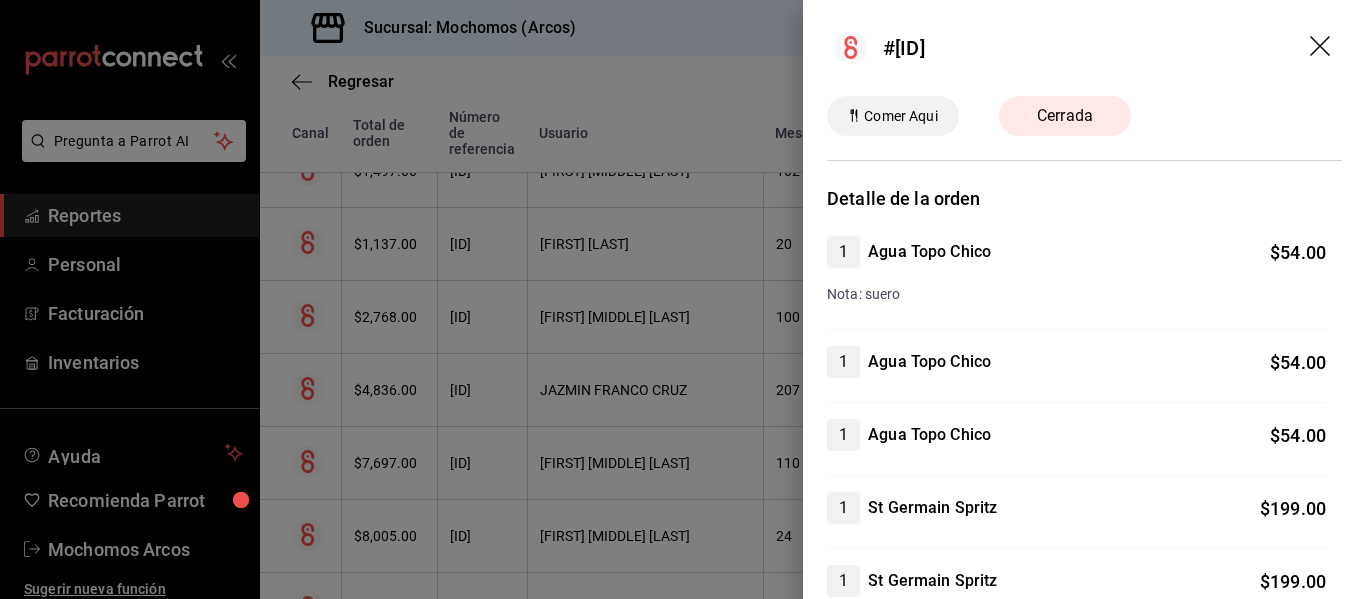 click at bounding box center [683, 299] 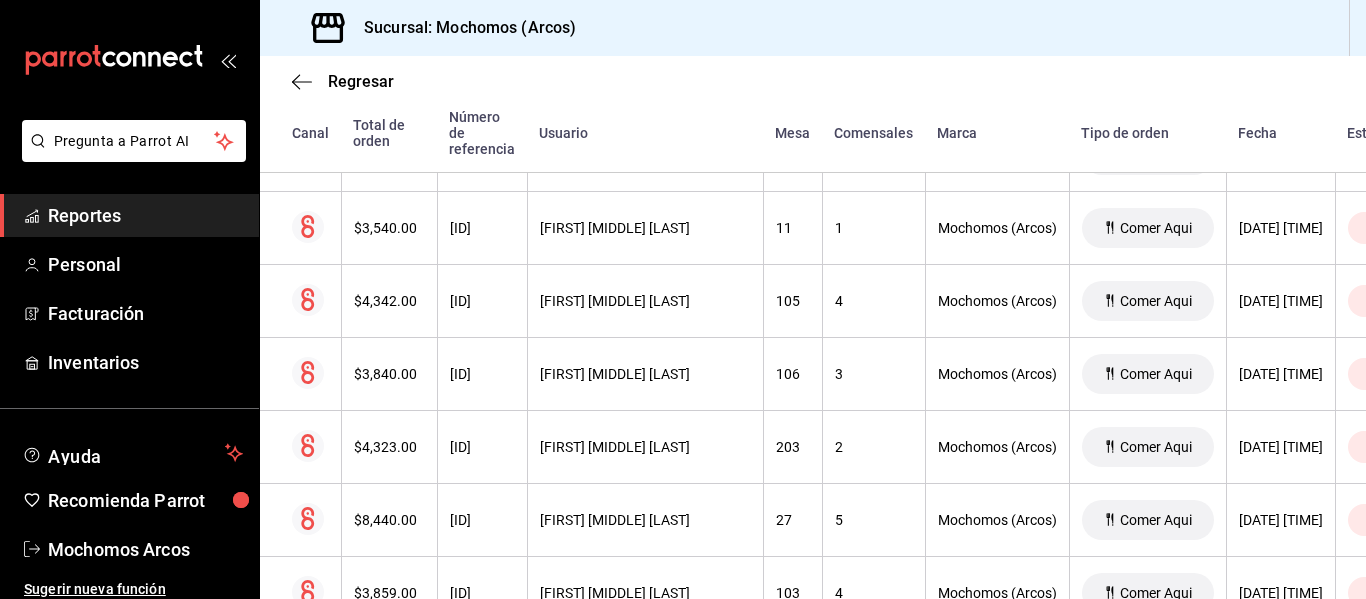 scroll, scrollTop: 1216, scrollLeft: 0, axis: vertical 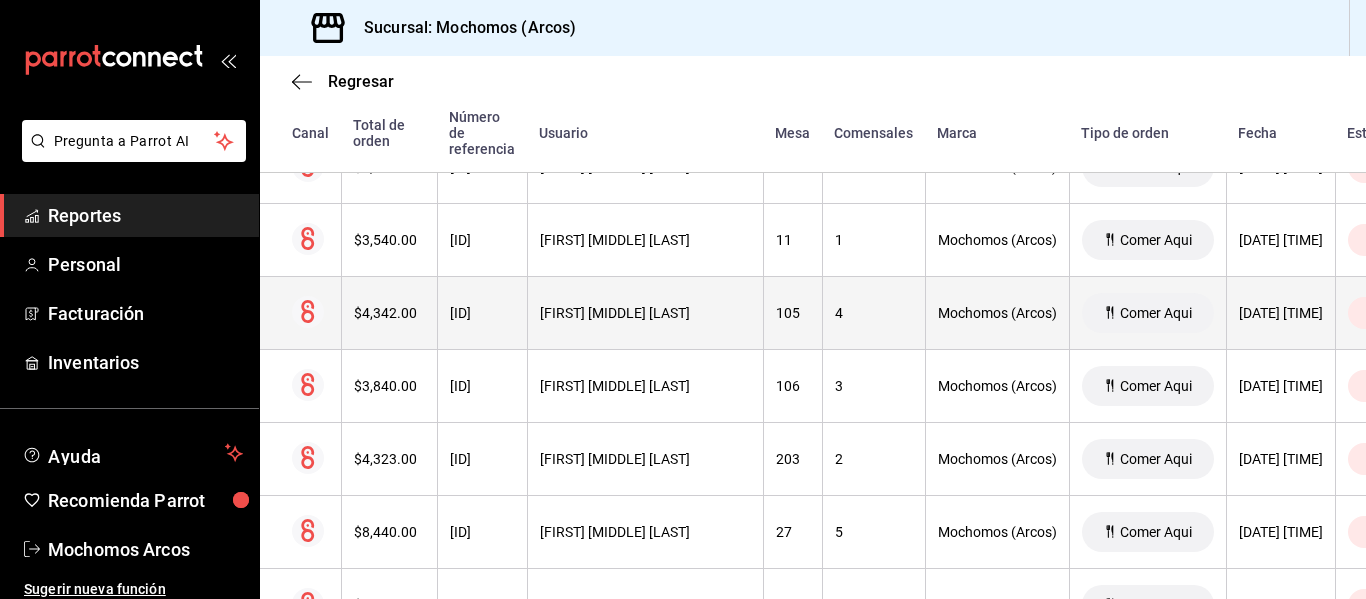 click on "[FIRST] [MIDDLE] [LAST]" at bounding box center (645, 313) 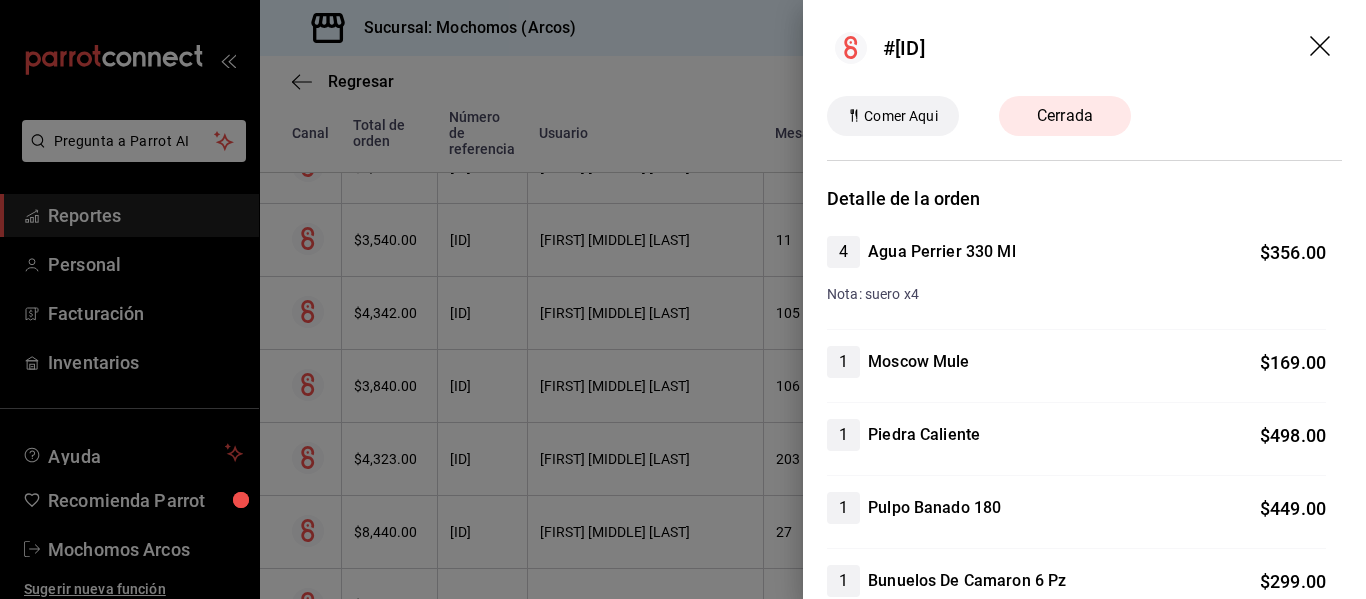 click at bounding box center (683, 299) 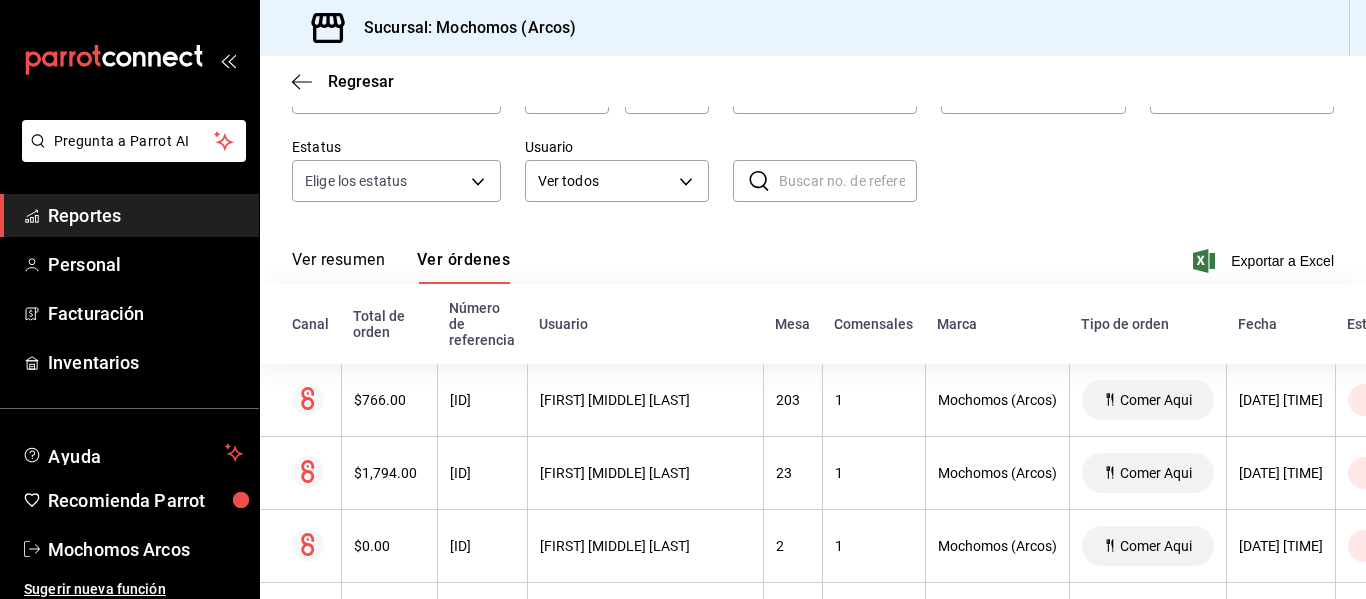 scroll, scrollTop: 96, scrollLeft: 0, axis: vertical 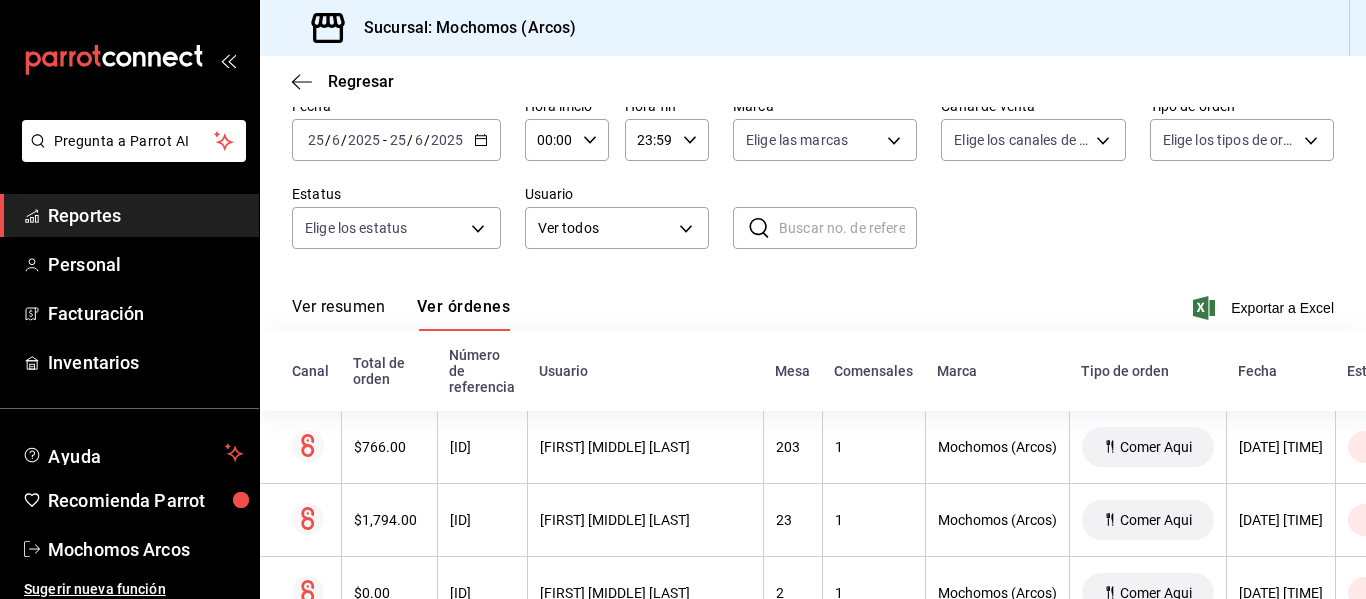 click on "Ver resumen Ver órdenes Exportar a Excel" at bounding box center (813, 302) 